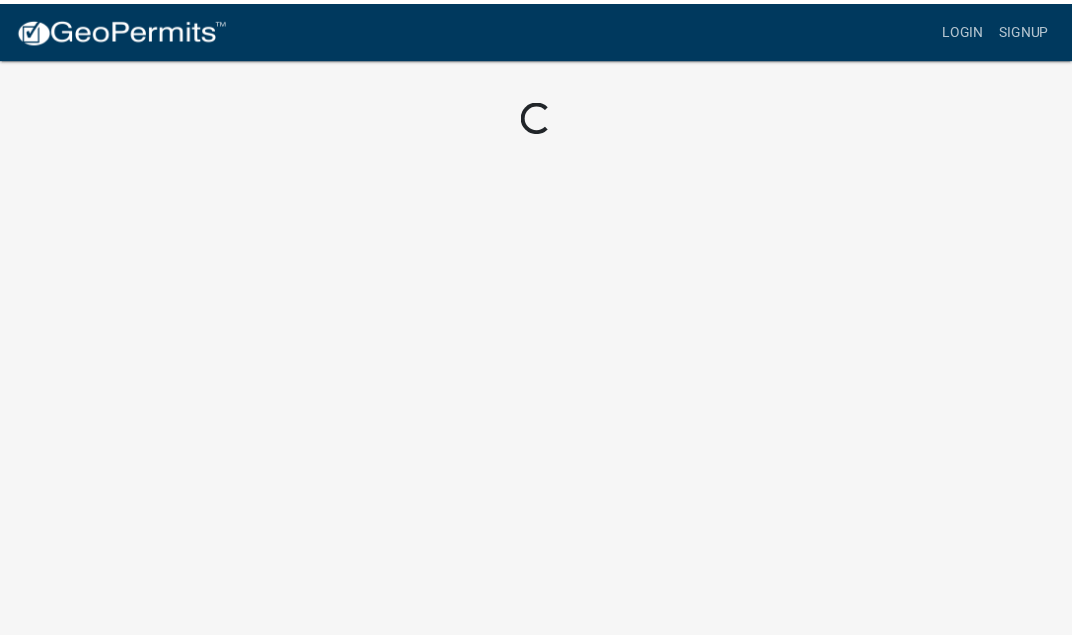 scroll, scrollTop: 0, scrollLeft: 0, axis: both 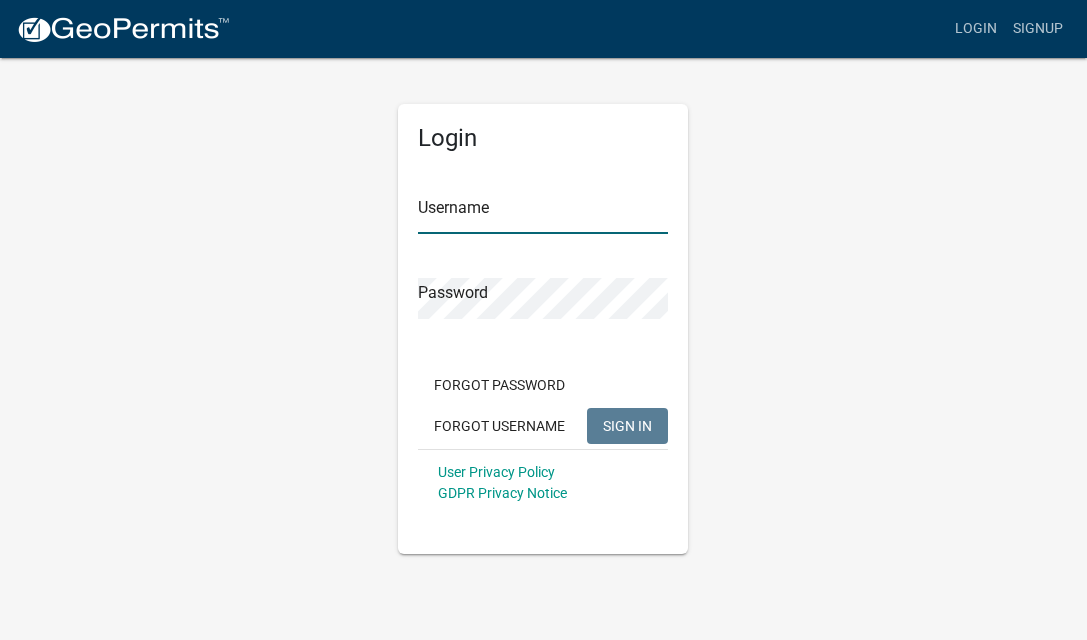 type on "Bagniefski" 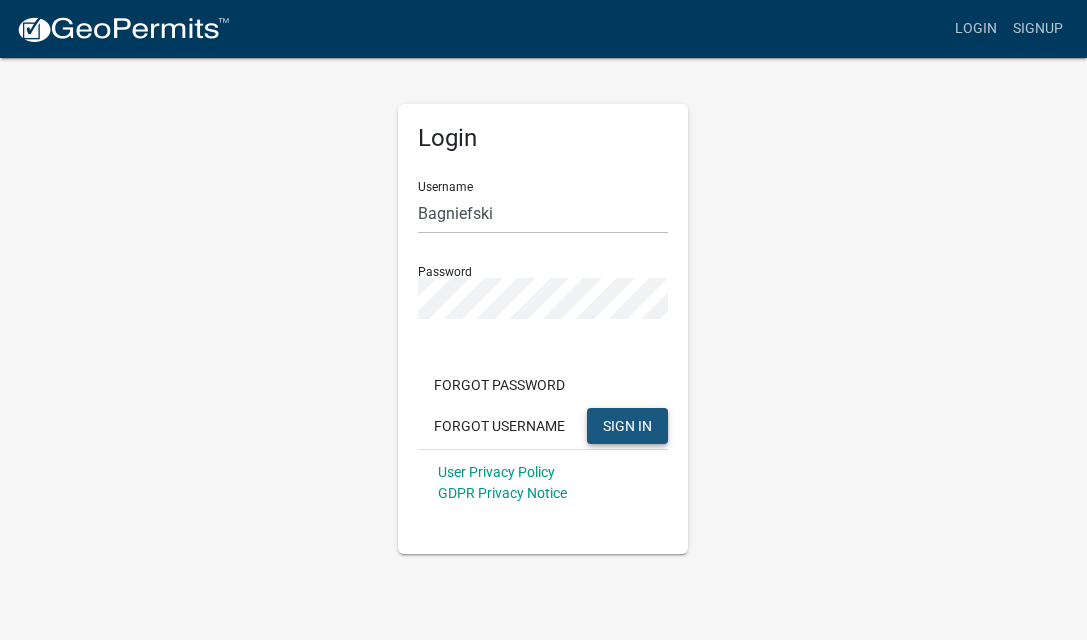 click on "SIGN IN" 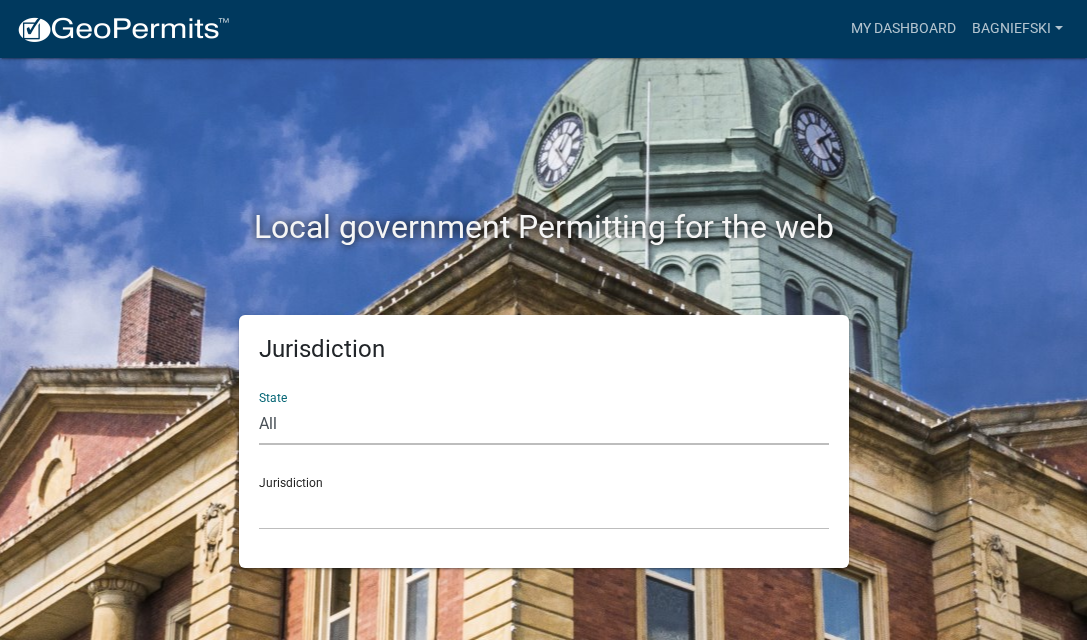 click on "All  [US_STATE]   [US_STATE]   [US_STATE]   [US_STATE]   [US_STATE]   [US_STATE]   [US_STATE]   [US_STATE]   [US_STATE]" 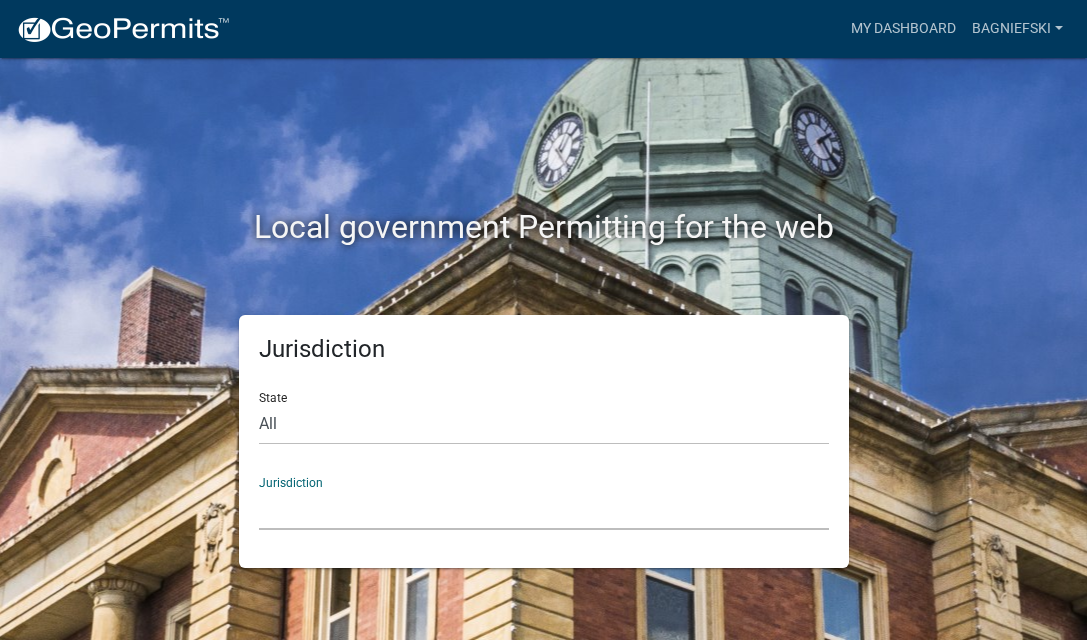 click on "[GEOGRAPHIC_DATA], [US_STATE] [GEOGRAPHIC_DATA], [US_STATE] [GEOGRAPHIC_DATA], [US_STATE] City of [GEOGRAPHIC_DATA], [US_STATE] City of [GEOGRAPHIC_DATA], [US_STATE] City of [GEOGRAPHIC_DATA], [US_STATE] [GEOGRAPHIC_DATA], [US_STATE] [GEOGRAPHIC_DATA], [US_STATE] [GEOGRAPHIC_DATA], [US_STATE] [GEOGRAPHIC_DATA], [US_STATE] [GEOGRAPHIC_DATA], [US_STATE] [GEOGRAPHIC_DATA], [US_STATE] [GEOGRAPHIC_DATA], [US_STATE] [GEOGRAPHIC_DATA], [US_STATE] [GEOGRAPHIC_DATA], [US_STATE] [GEOGRAPHIC_DATA], [US_STATE] [GEOGRAPHIC_DATA], [US_STATE]" 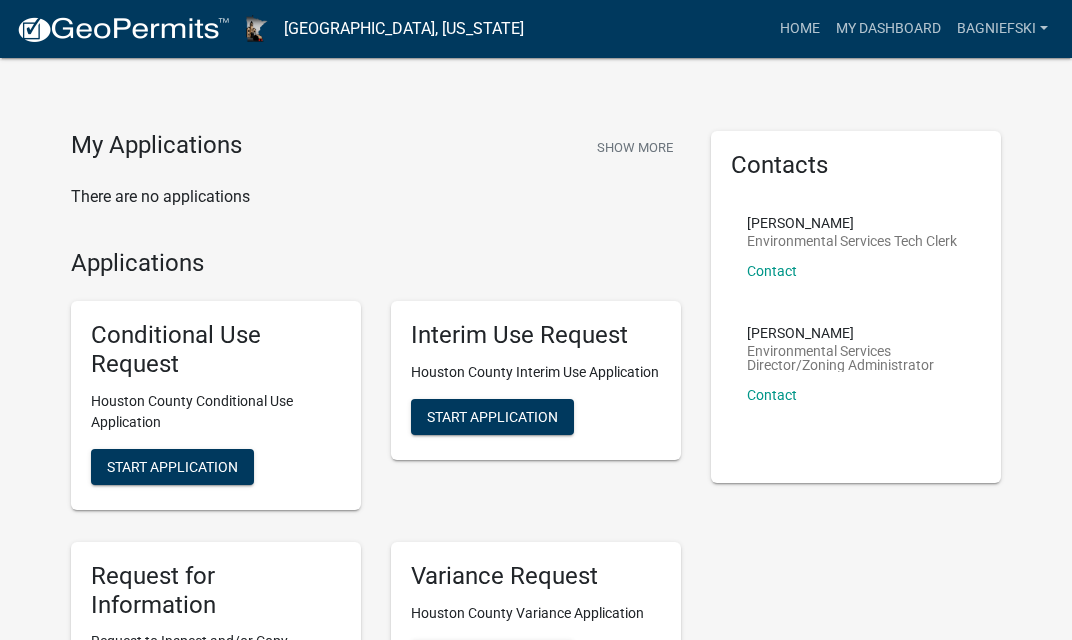 scroll, scrollTop: 0, scrollLeft: 0, axis: both 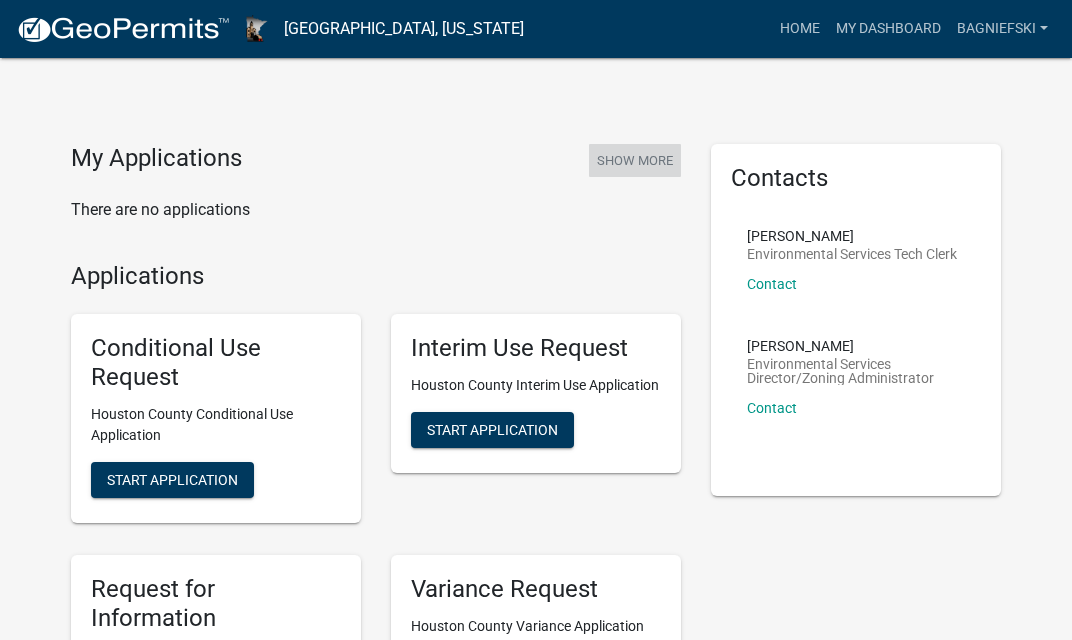 click on "Show More" 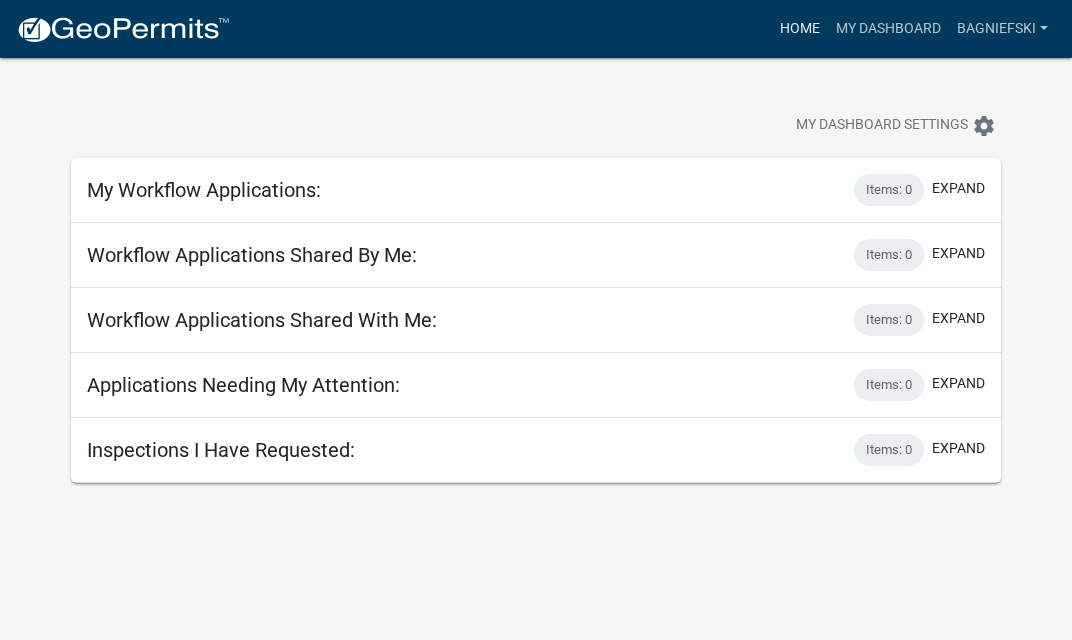 click on "Home" at bounding box center (800, 29) 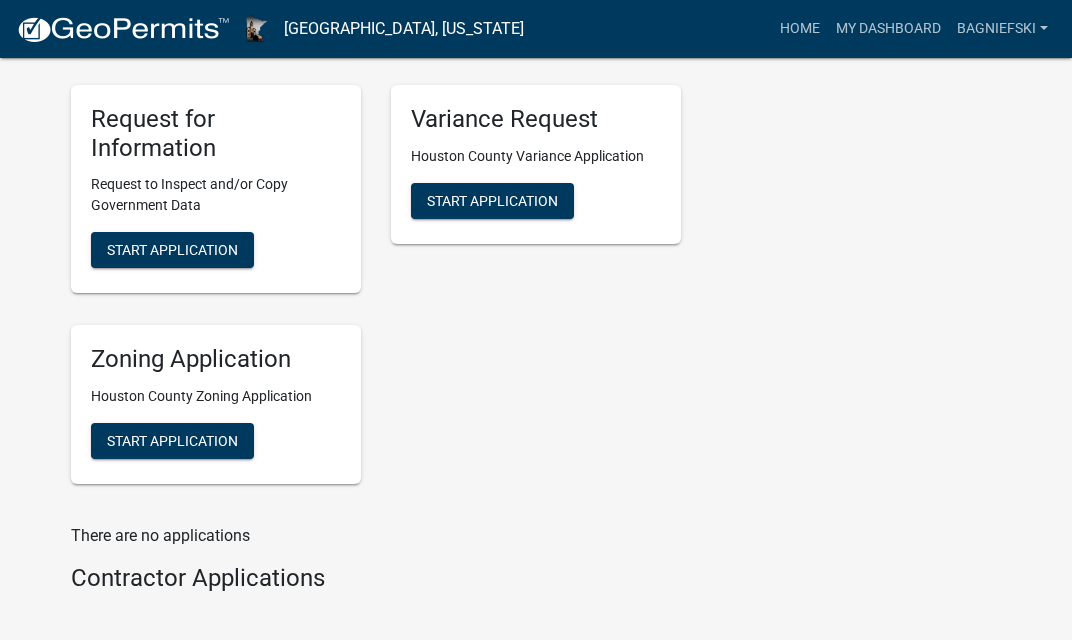 scroll, scrollTop: 587, scrollLeft: 0, axis: vertical 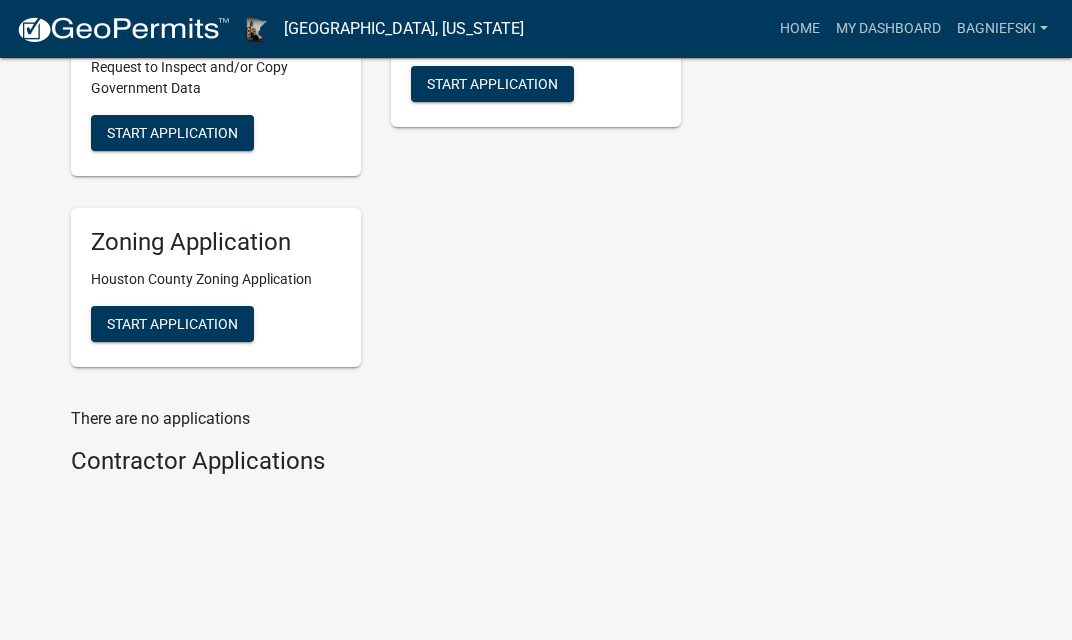 click on "Contractor Applications" 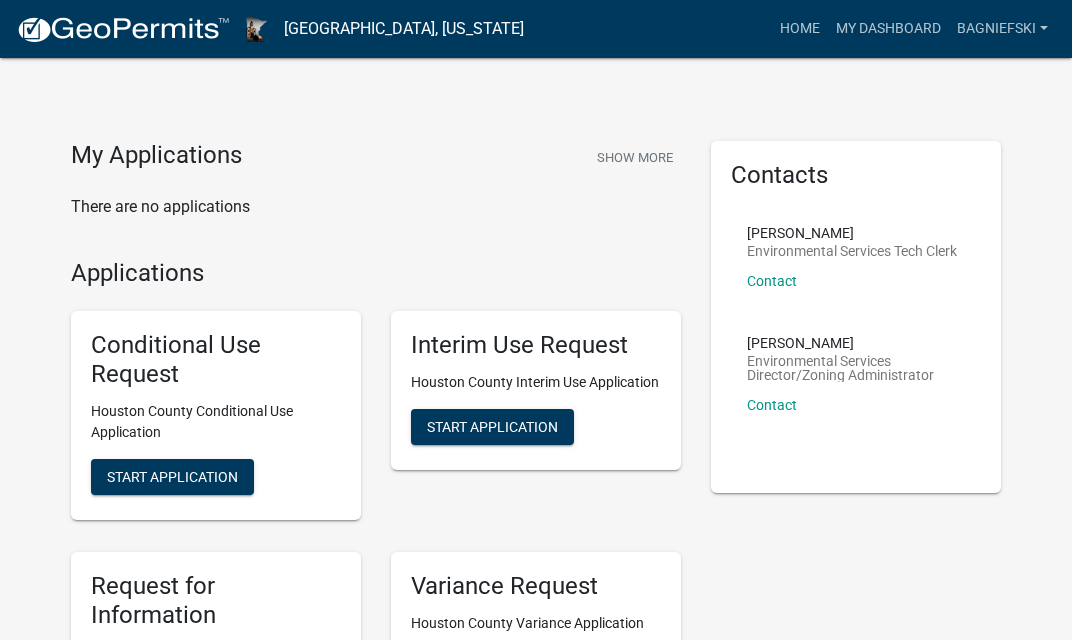 scroll, scrollTop: 0, scrollLeft: 0, axis: both 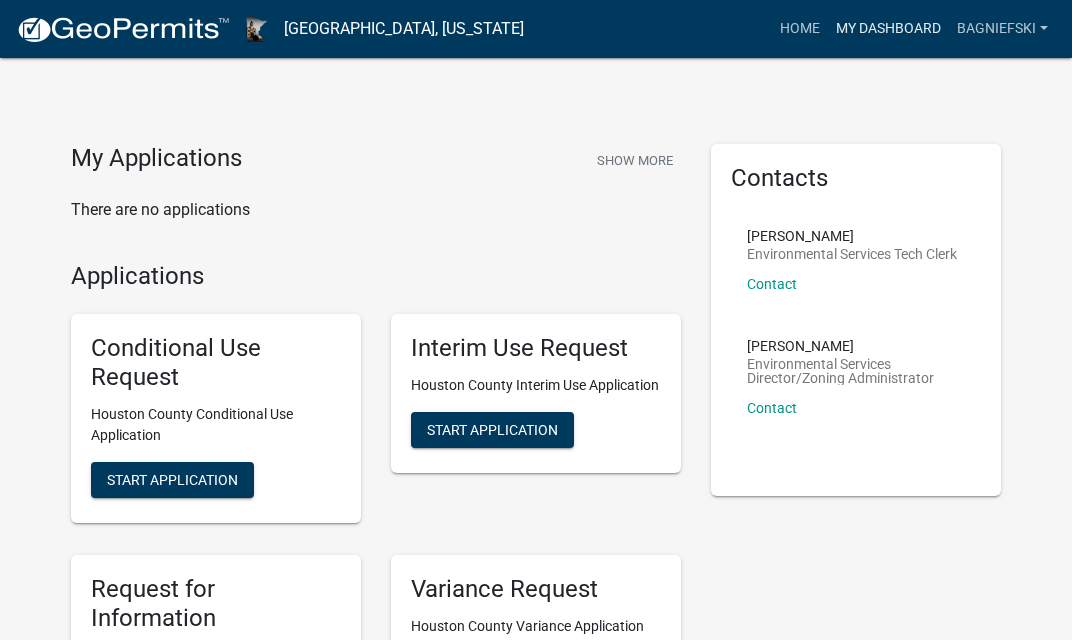 click on "My Dashboard" at bounding box center (888, 29) 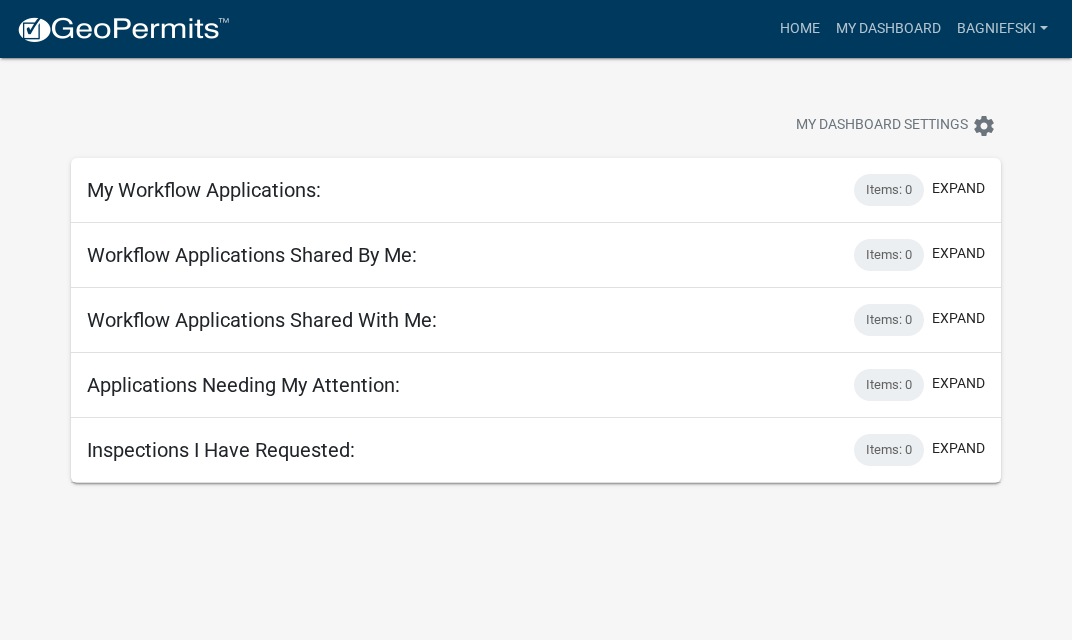 click 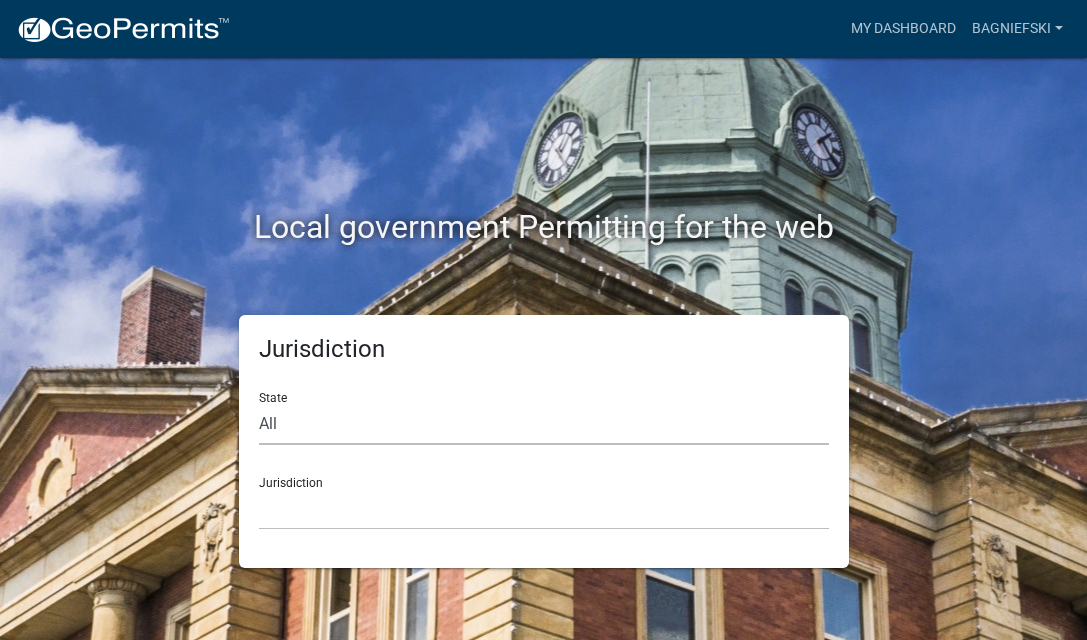 click on "All  [US_STATE]   [US_STATE]   [US_STATE]   [US_STATE]   [US_STATE]   [US_STATE]   [US_STATE]   [US_STATE]   [US_STATE]" 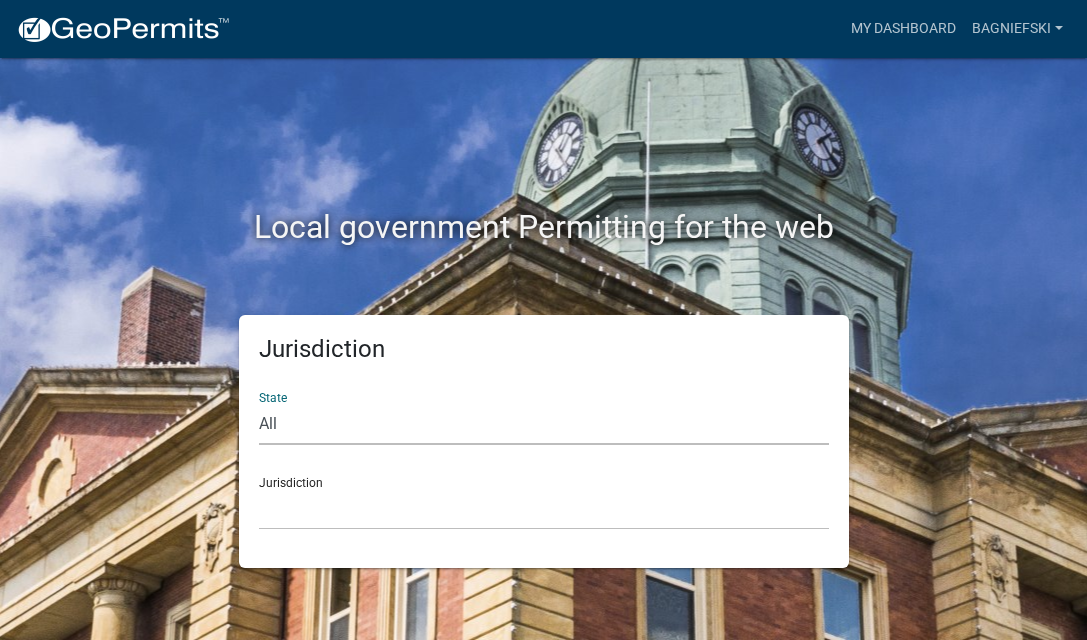 select on "[US_STATE]" 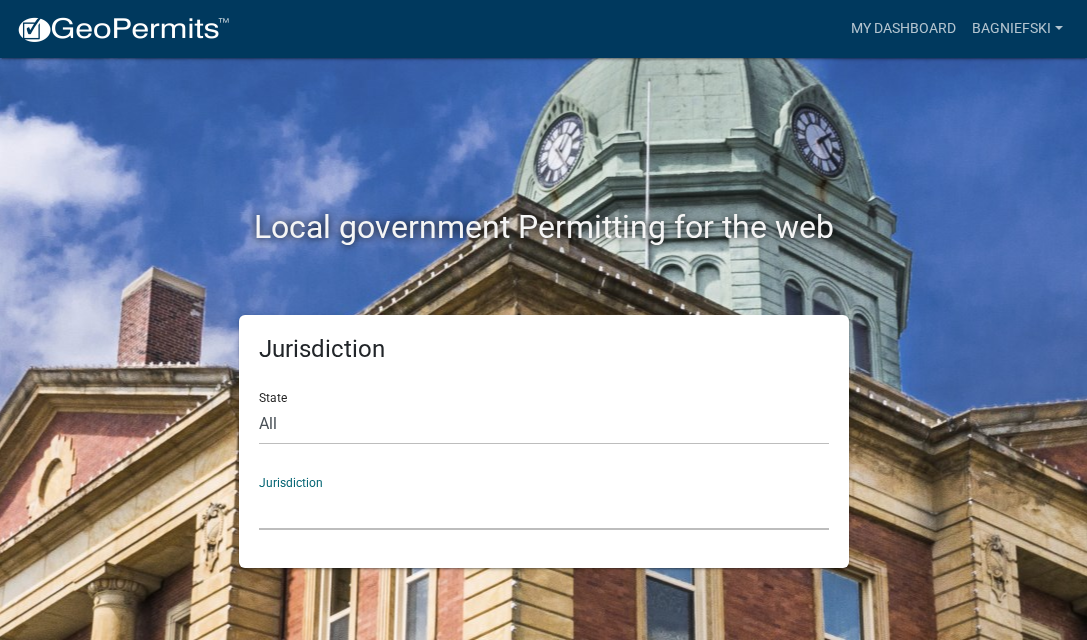 click on "[GEOGRAPHIC_DATA], [US_STATE] [GEOGRAPHIC_DATA], [US_STATE] [GEOGRAPHIC_DATA], [US_STATE] City of [GEOGRAPHIC_DATA], [US_STATE] City of [GEOGRAPHIC_DATA], [US_STATE] City of [GEOGRAPHIC_DATA], [US_STATE] [GEOGRAPHIC_DATA], [US_STATE] [GEOGRAPHIC_DATA], [US_STATE] [GEOGRAPHIC_DATA], [US_STATE] [GEOGRAPHIC_DATA], [US_STATE] [GEOGRAPHIC_DATA], [US_STATE] [GEOGRAPHIC_DATA], [US_STATE] [GEOGRAPHIC_DATA], [US_STATE] [GEOGRAPHIC_DATA], [US_STATE] [GEOGRAPHIC_DATA], [US_STATE] [GEOGRAPHIC_DATA], [US_STATE] [GEOGRAPHIC_DATA], [US_STATE]" 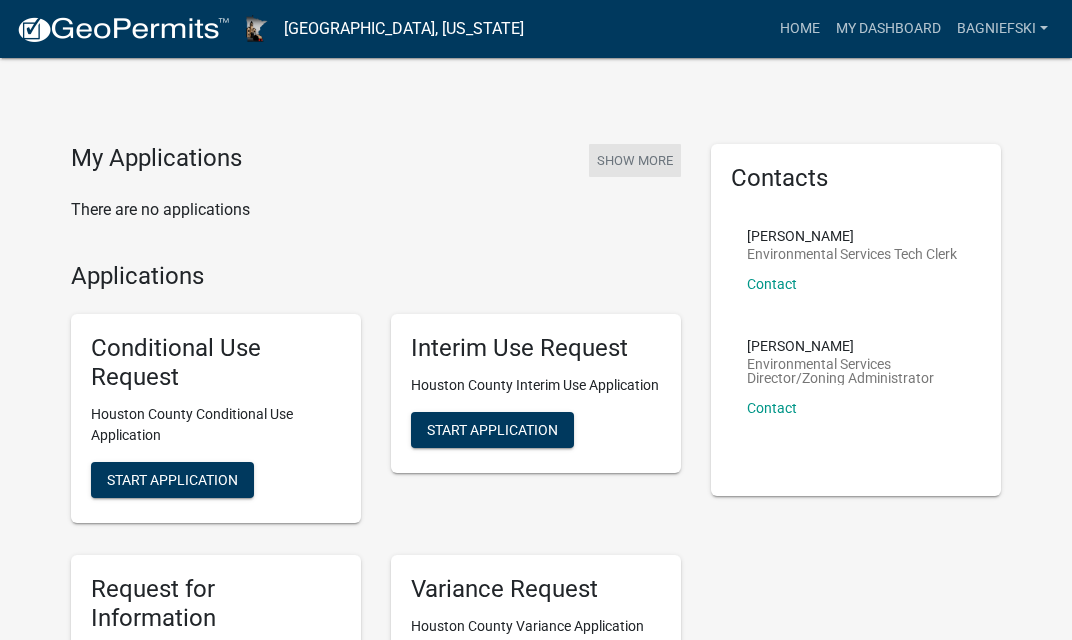 click on "Show More" 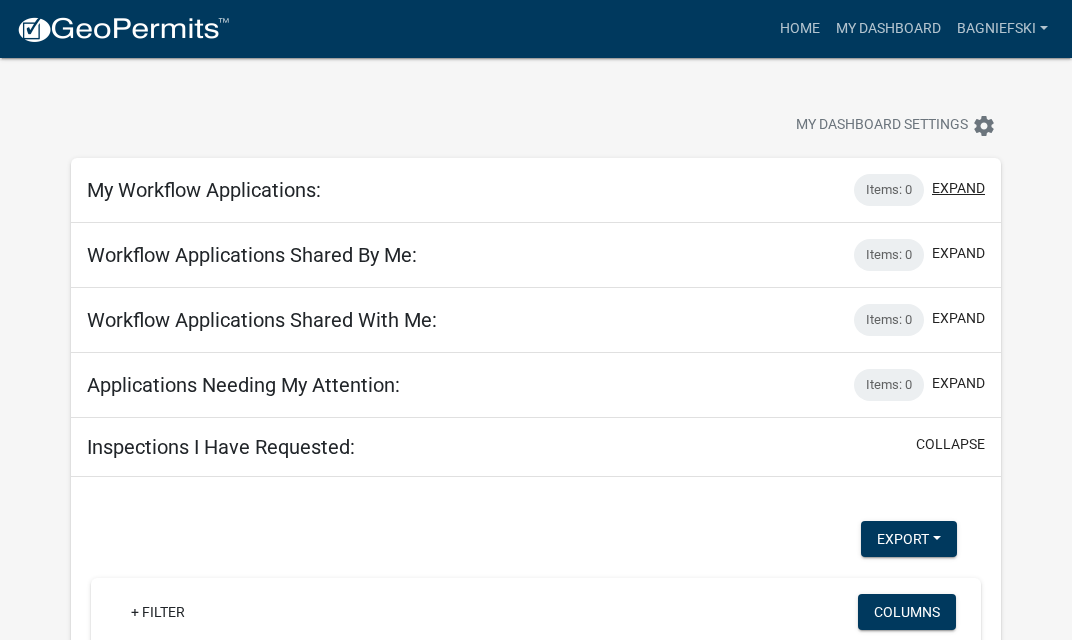 click on "expand" at bounding box center [958, 188] 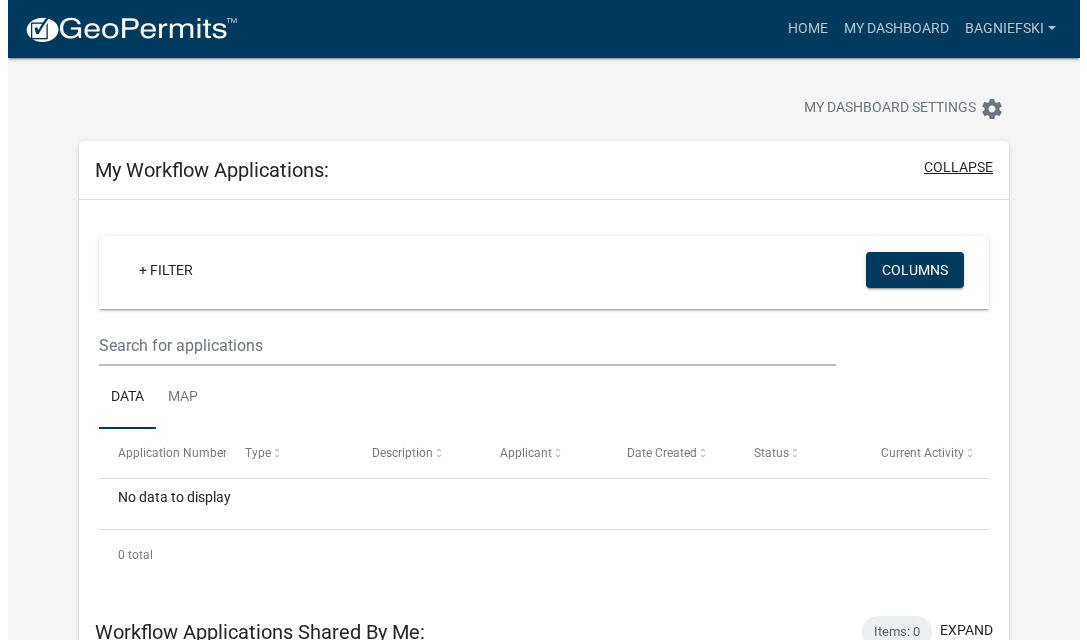 scroll, scrollTop: 0, scrollLeft: 0, axis: both 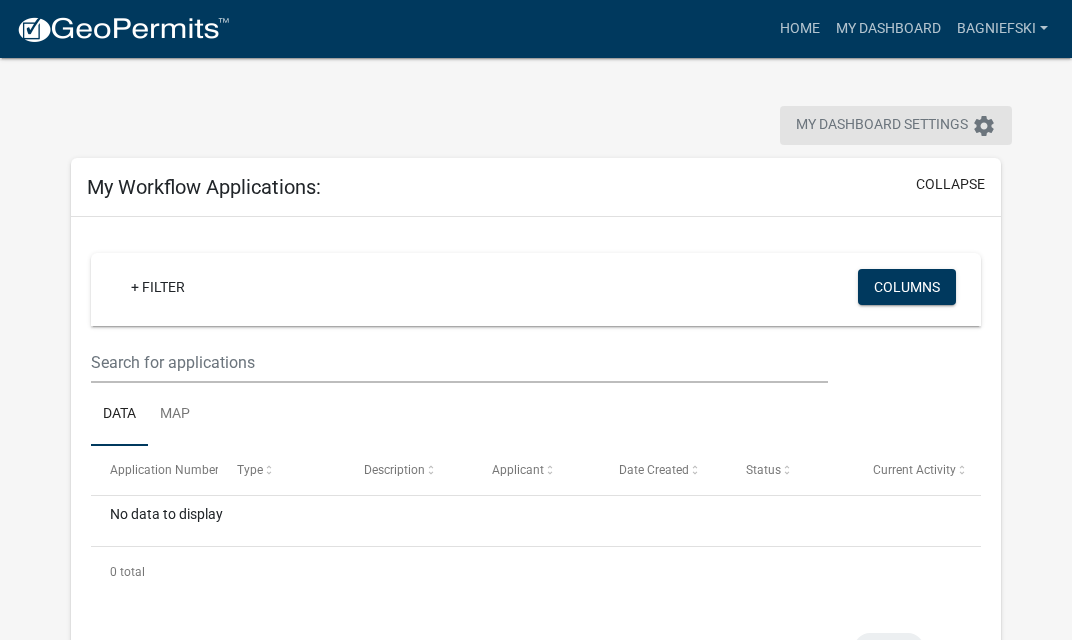 click on "My Dashboard Settings" 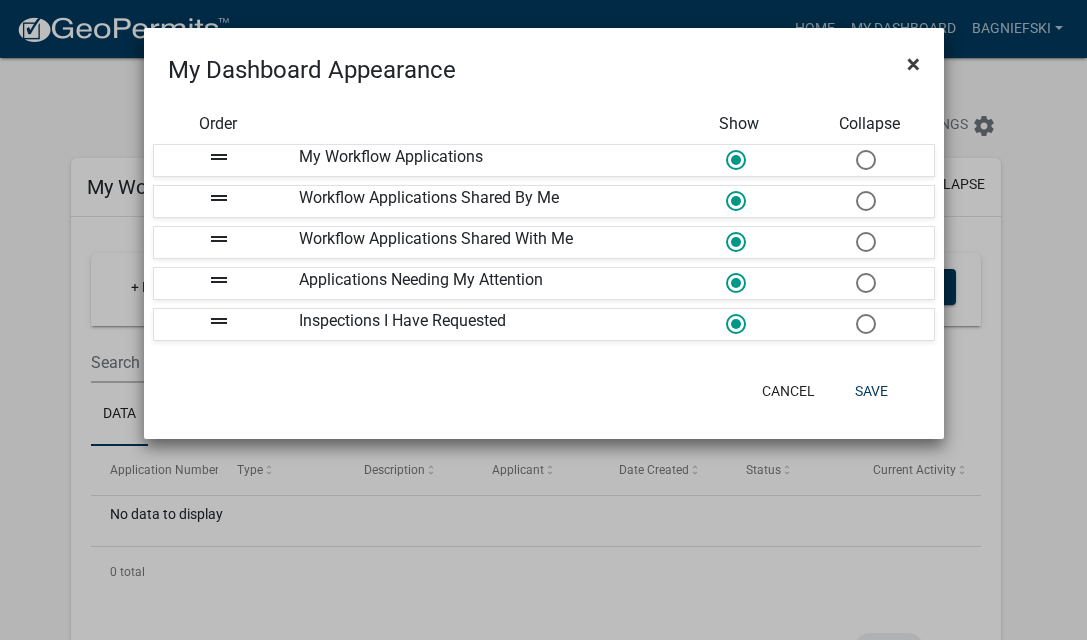 click on "×" 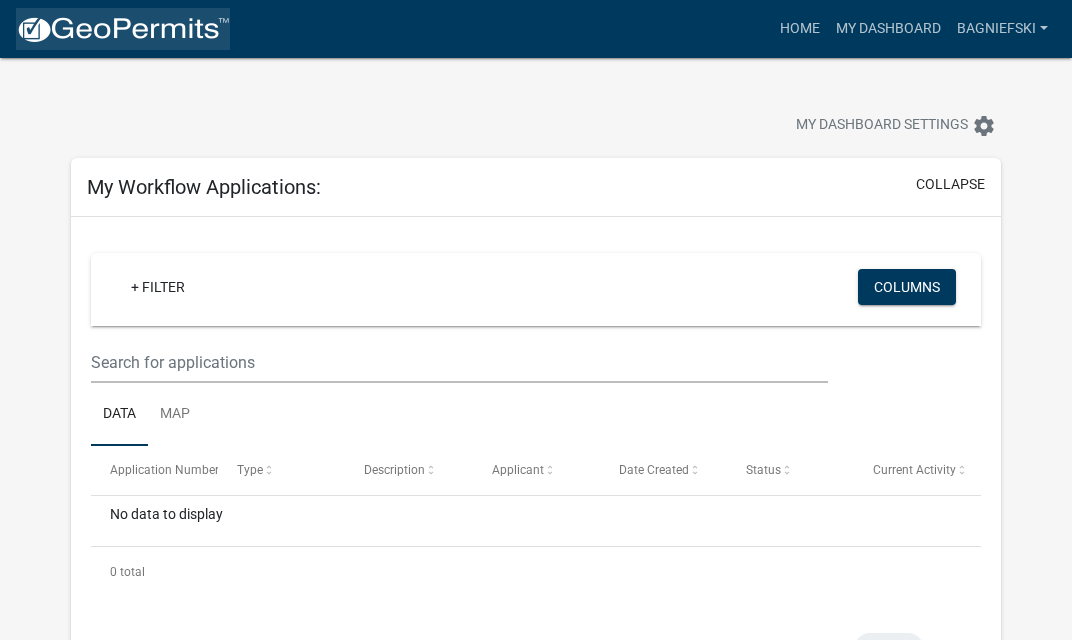 click 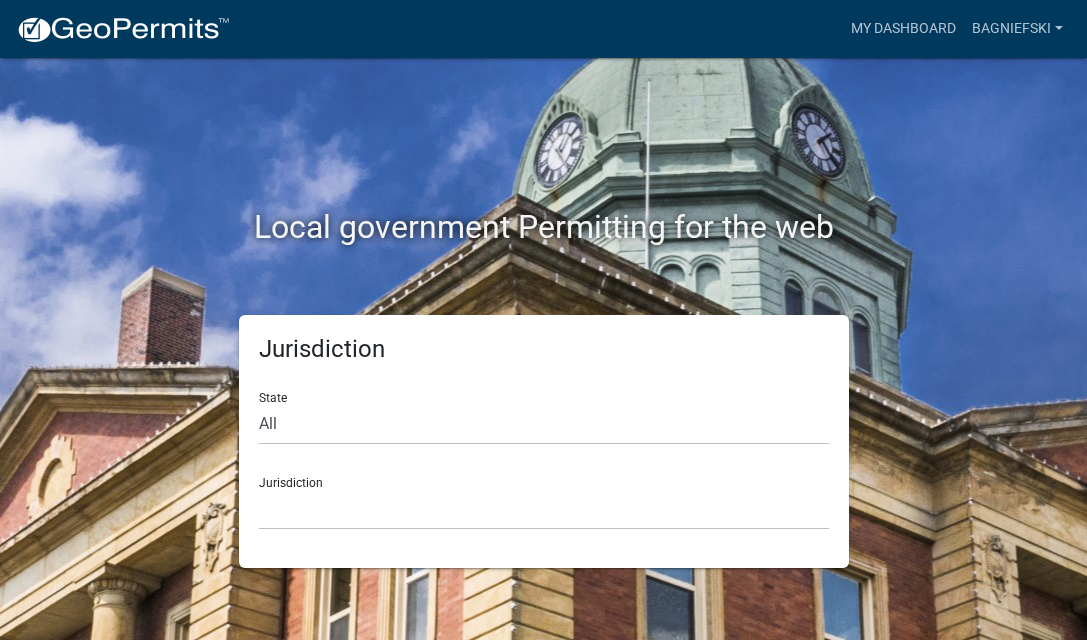 click on "State All  [US_STATE]   [US_STATE]   [US_STATE]   [US_STATE]   [US_STATE]   [US_STATE]   [US_STATE]   [US_STATE]   [US_STATE]" 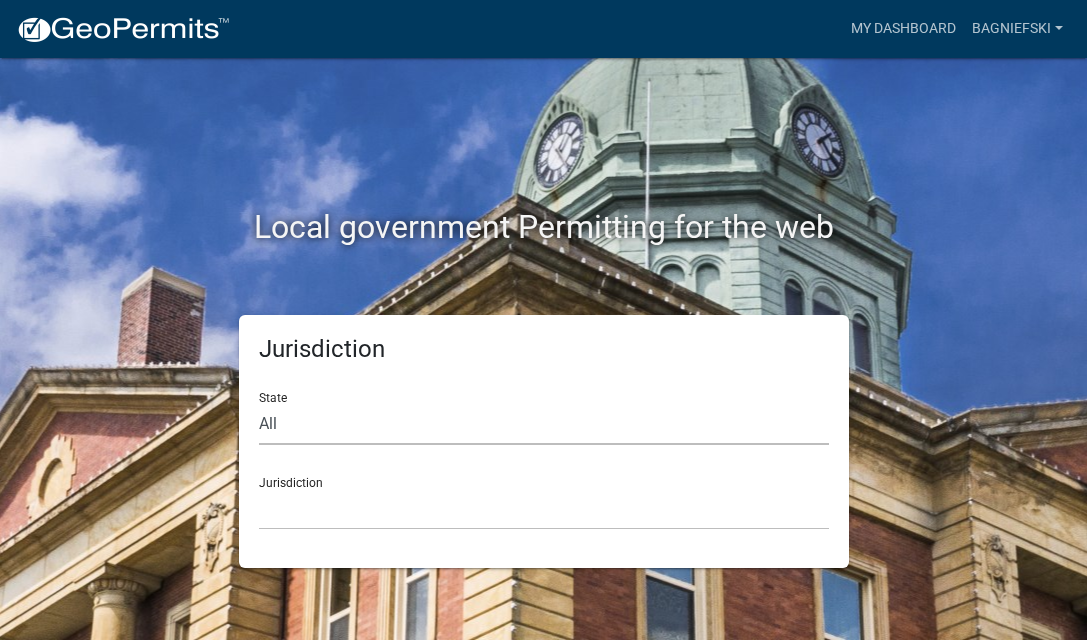 click on "All  [US_STATE]   [US_STATE]   [US_STATE]   [US_STATE]   [US_STATE]   [US_STATE]   [US_STATE]   [US_STATE]   [US_STATE]" 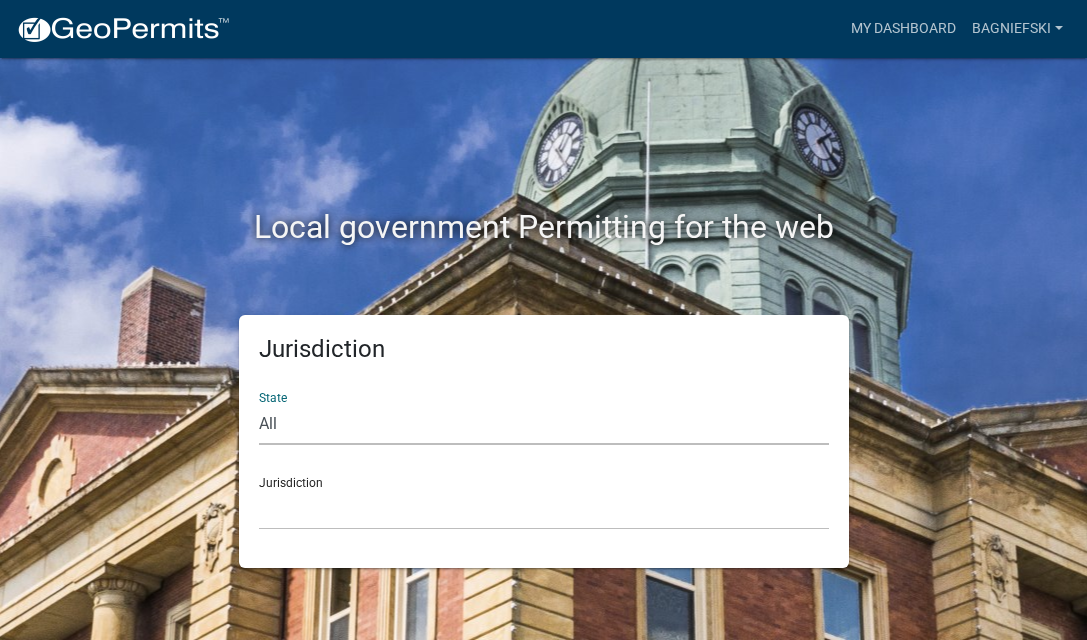 select on "[US_STATE]" 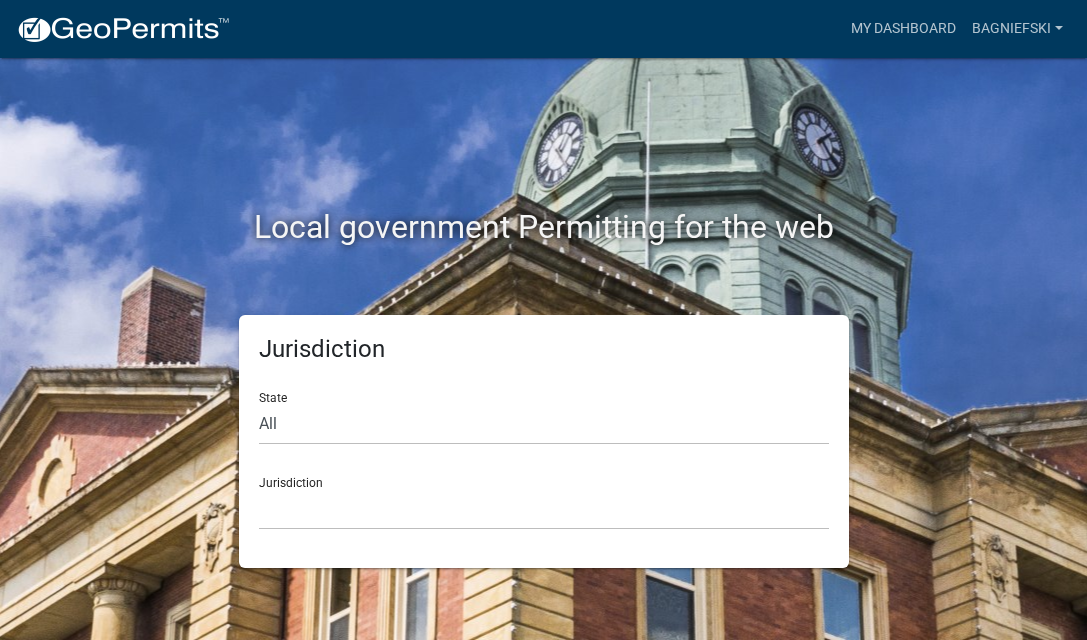 click on "Jurisdiction [GEOGRAPHIC_DATA], [US_STATE] [GEOGRAPHIC_DATA], [US_STATE] [GEOGRAPHIC_DATA], [US_STATE] City of [GEOGRAPHIC_DATA], [US_STATE] City of [GEOGRAPHIC_DATA], [US_STATE] City of [GEOGRAPHIC_DATA], [US_STATE] [GEOGRAPHIC_DATA], [US_STATE] [GEOGRAPHIC_DATA], [US_STATE] [GEOGRAPHIC_DATA], [US_STATE] [GEOGRAPHIC_DATA], [US_STATE] [GEOGRAPHIC_DATA], [US_STATE] [GEOGRAPHIC_DATA], [US_STATE] [GEOGRAPHIC_DATA], [US_STATE] [GEOGRAPHIC_DATA], [US_STATE] [GEOGRAPHIC_DATA], [US_STATE] [GEOGRAPHIC_DATA], [US_STATE] [GEOGRAPHIC_DATA], [US_STATE]" 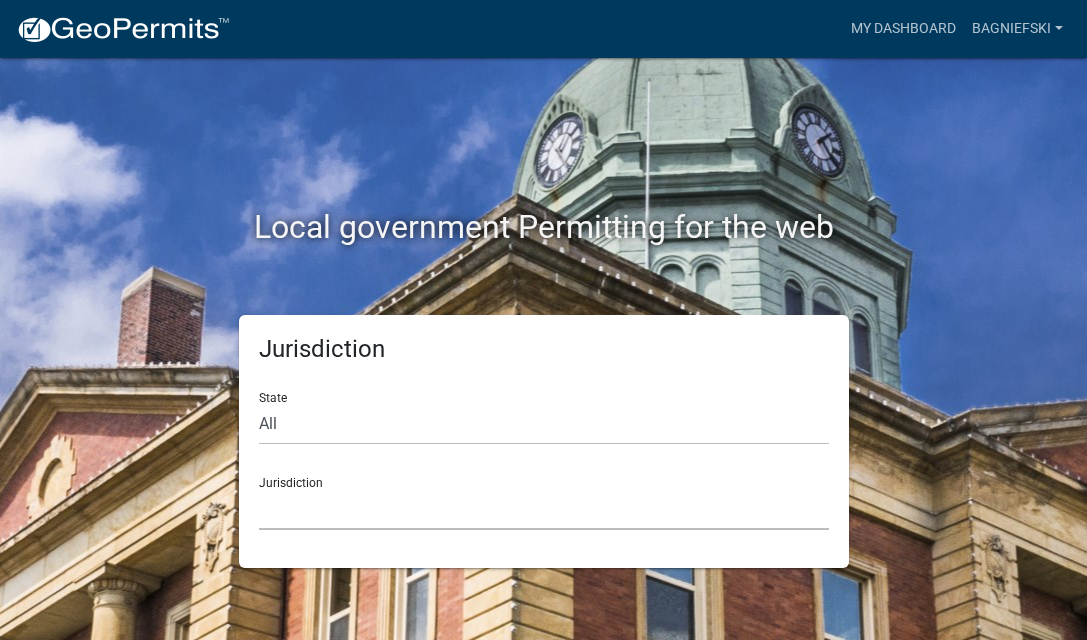 click on "[GEOGRAPHIC_DATA], [US_STATE] [GEOGRAPHIC_DATA], [US_STATE] [GEOGRAPHIC_DATA], [US_STATE] City of [GEOGRAPHIC_DATA], [US_STATE] City of [GEOGRAPHIC_DATA], [US_STATE] City of [GEOGRAPHIC_DATA], [US_STATE] [GEOGRAPHIC_DATA], [US_STATE] [GEOGRAPHIC_DATA], [US_STATE] [GEOGRAPHIC_DATA], [US_STATE] [GEOGRAPHIC_DATA], [US_STATE] [GEOGRAPHIC_DATA], [US_STATE] [GEOGRAPHIC_DATA], [US_STATE] [GEOGRAPHIC_DATA], [US_STATE] [GEOGRAPHIC_DATA], [US_STATE] [GEOGRAPHIC_DATA], [US_STATE] [GEOGRAPHIC_DATA], [US_STATE] [GEOGRAPHIC_DATA], [US_STATE]" 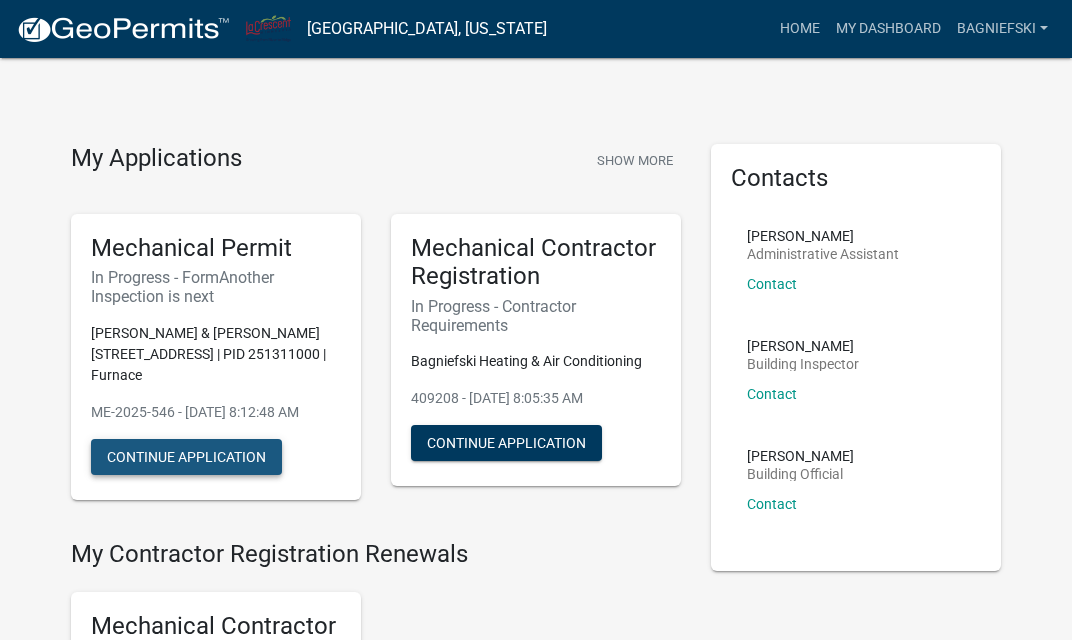 click on "Continue Application" 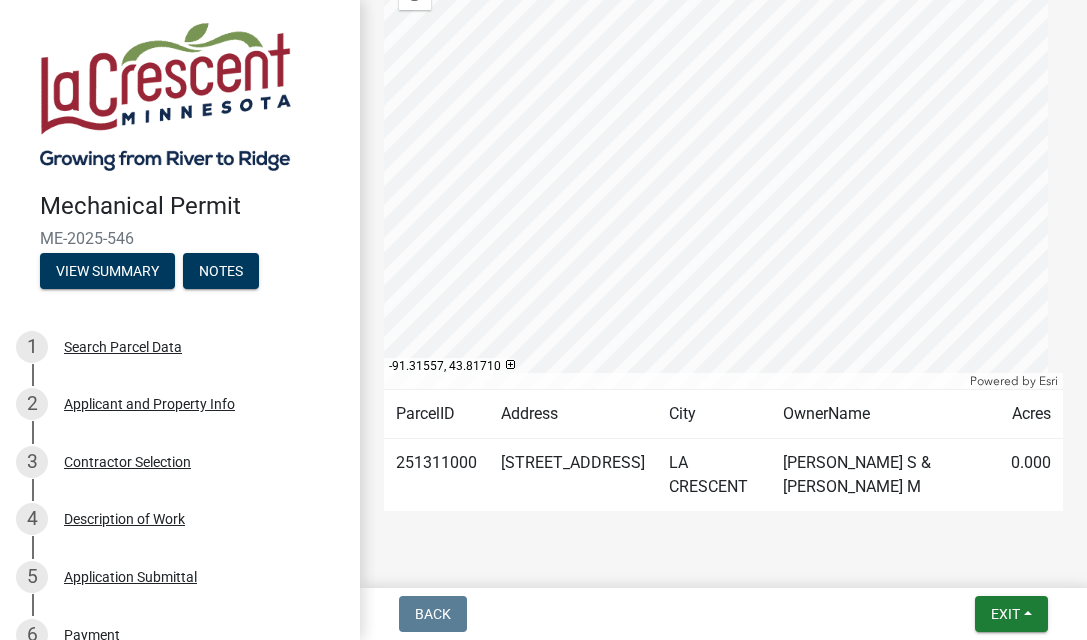 scroll, scrollTop: 549, scrollLeft: 0, axis: vertical 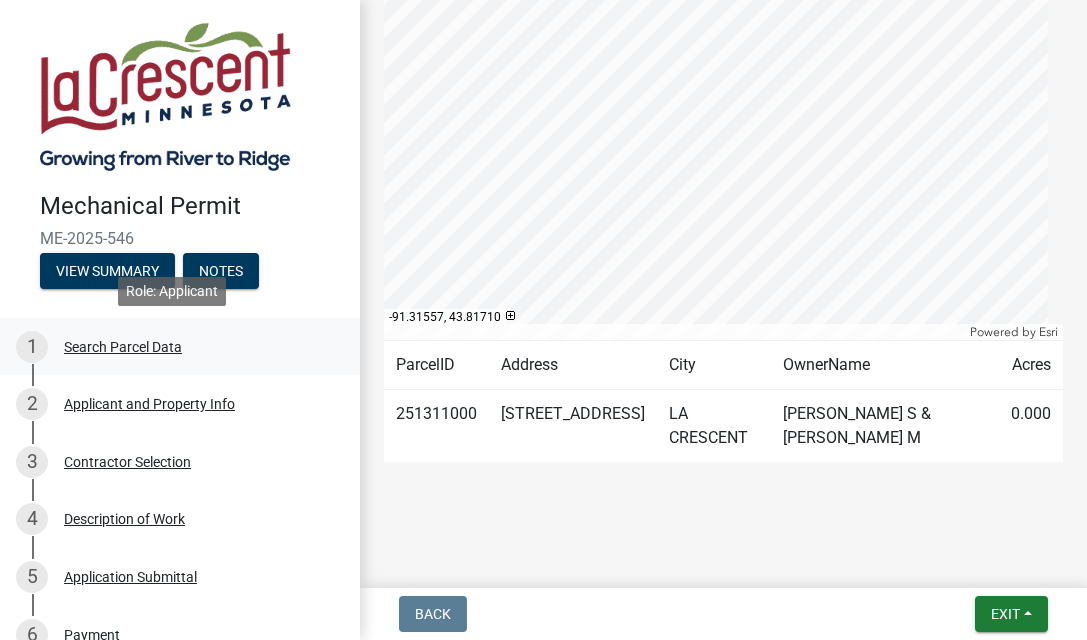 click on "Search Parcel Data" at bounding box center [123, 347] 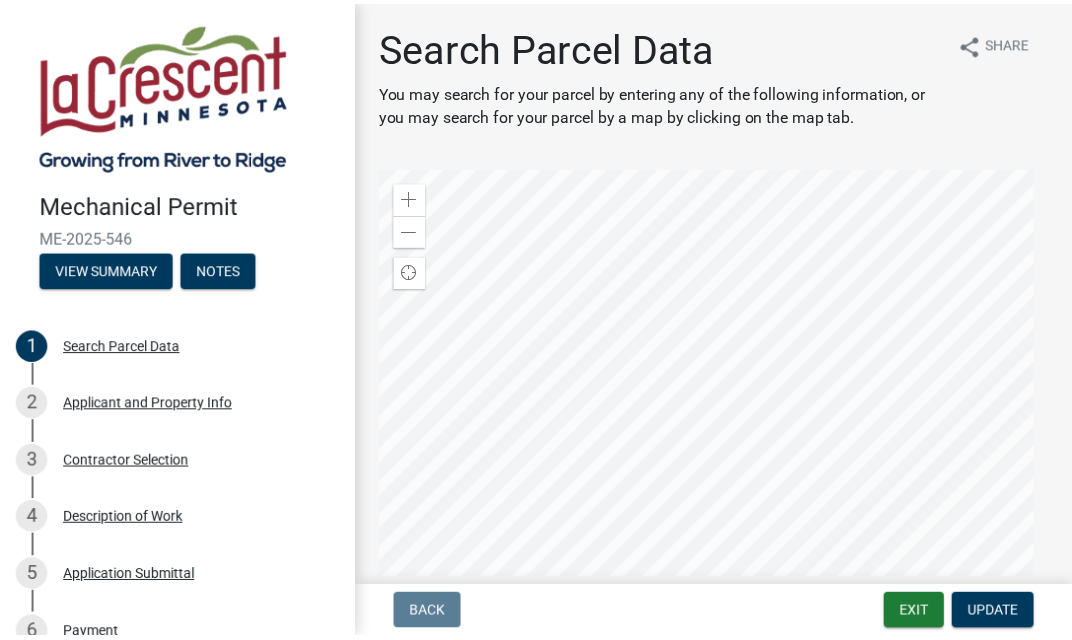 scroll, scrollTop: 288, scrollLeft: 0, axis: vertical 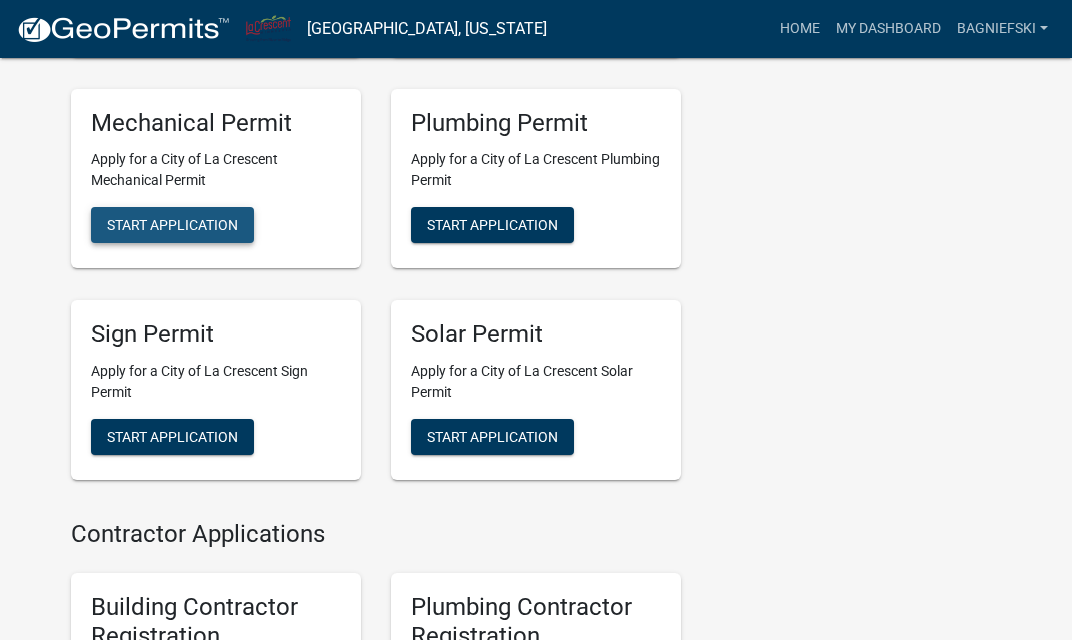 click on "Start Application" 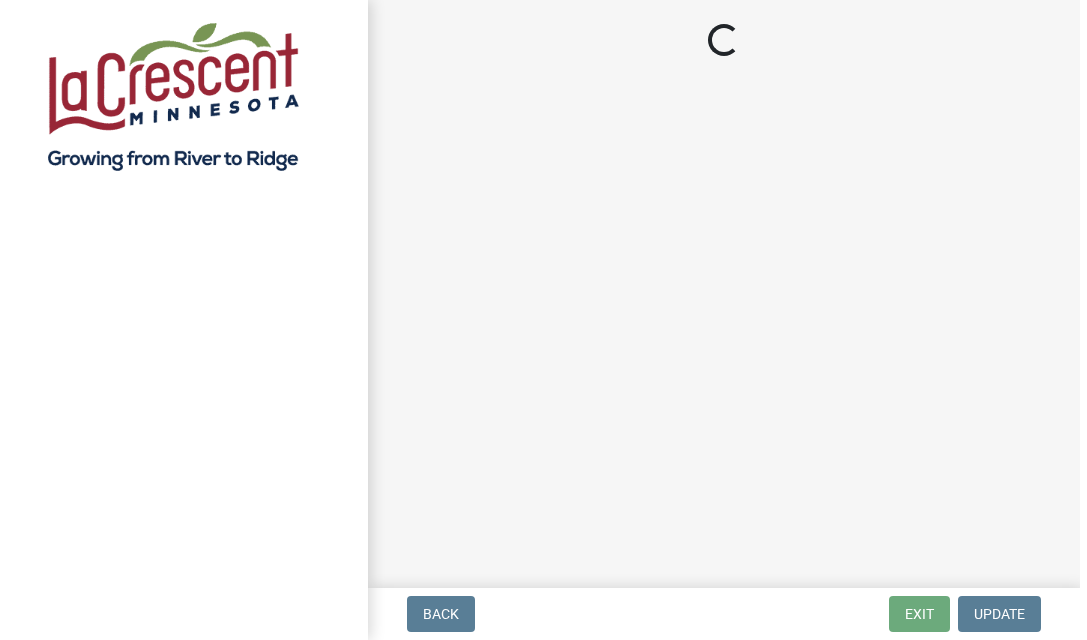 scroll, scrollTop: 0, scrollLeft: 0, axis: both 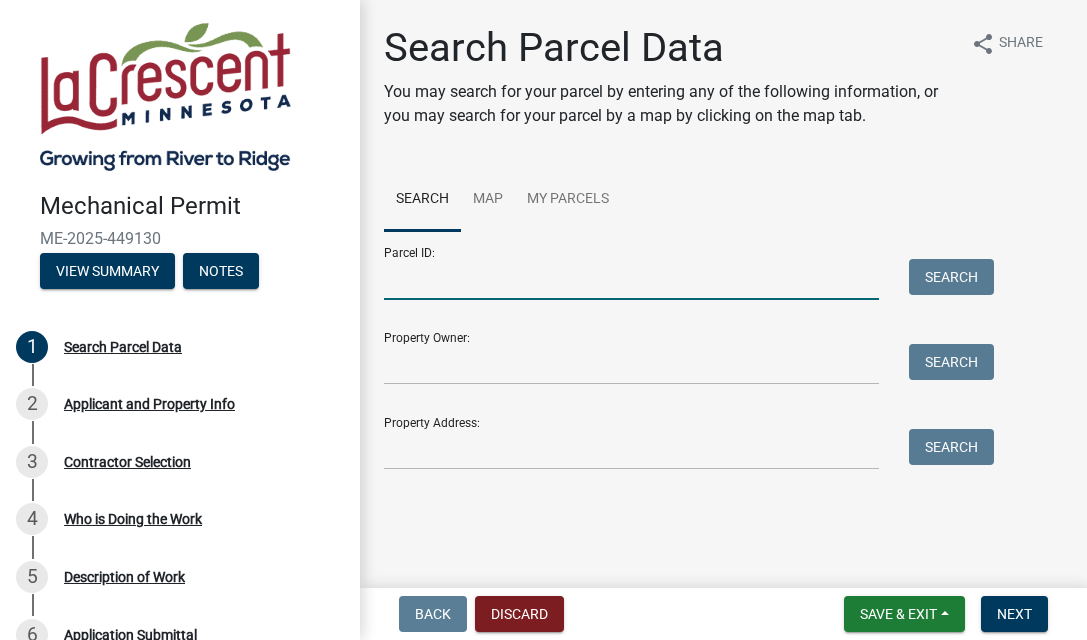 click on "Parcel ID:" at bounding box center (631, 279) 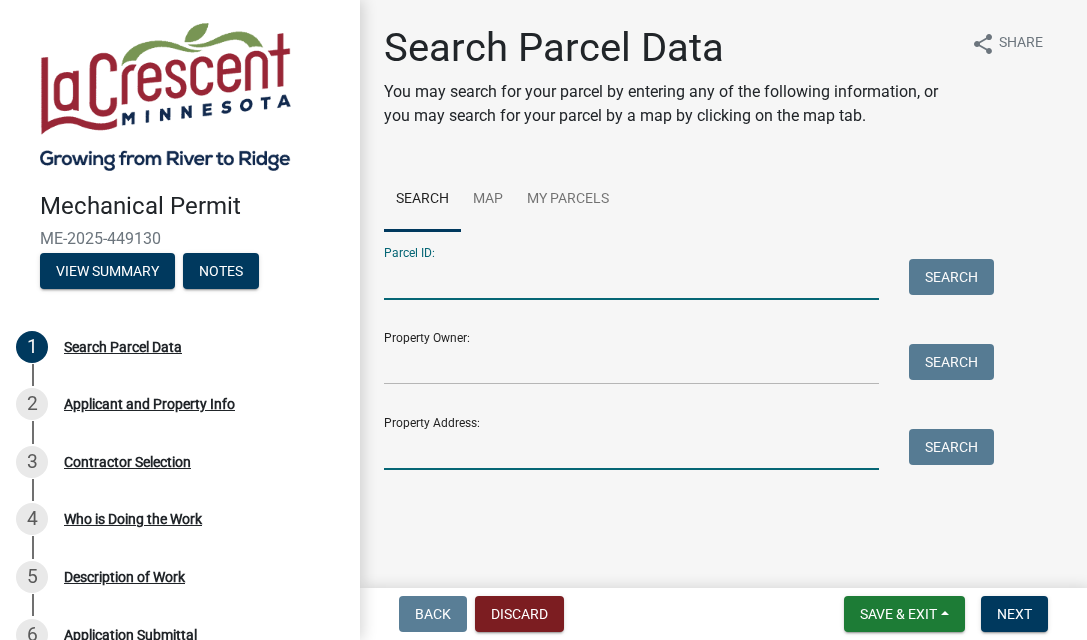 click on "Property Address:" at bounding box center (631, 449) 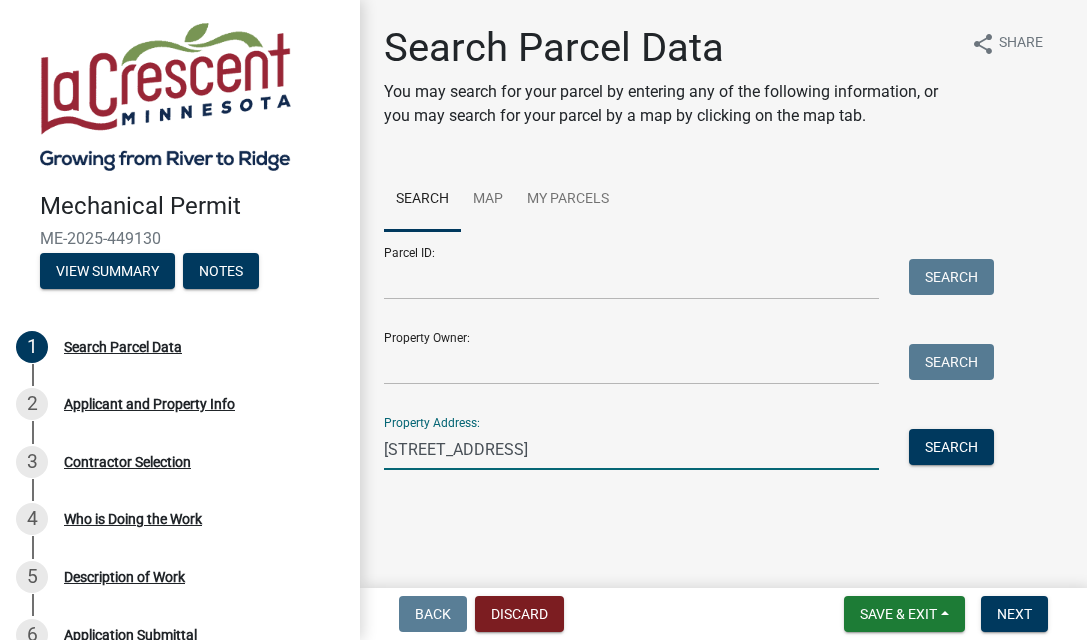 type on "[STREET_ADDRESS]" 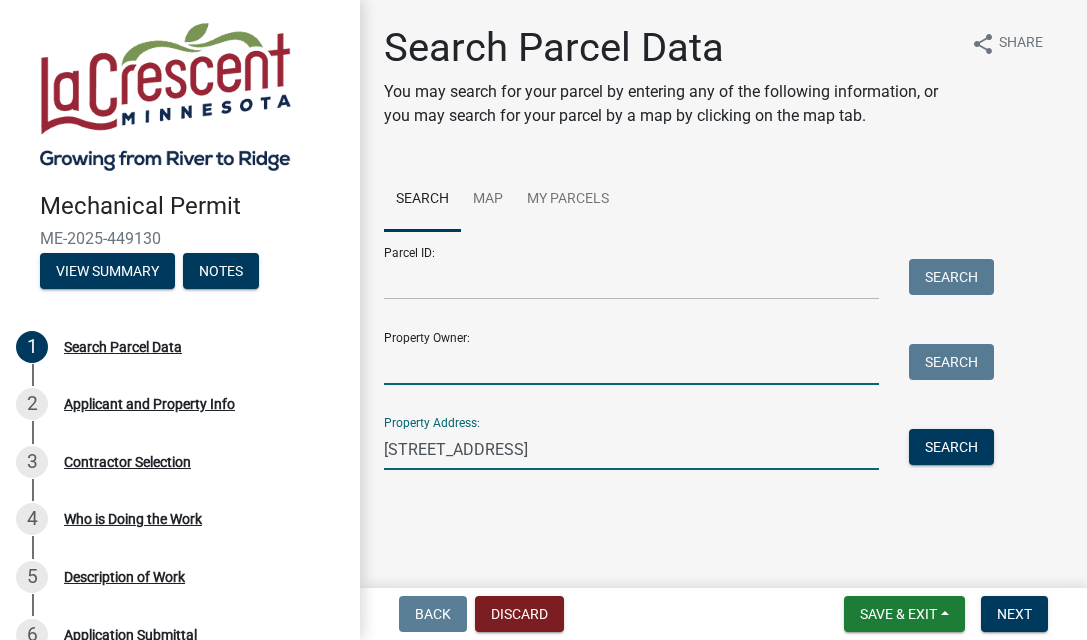 click on "Property Owner:" at bounding box center [631, 364] 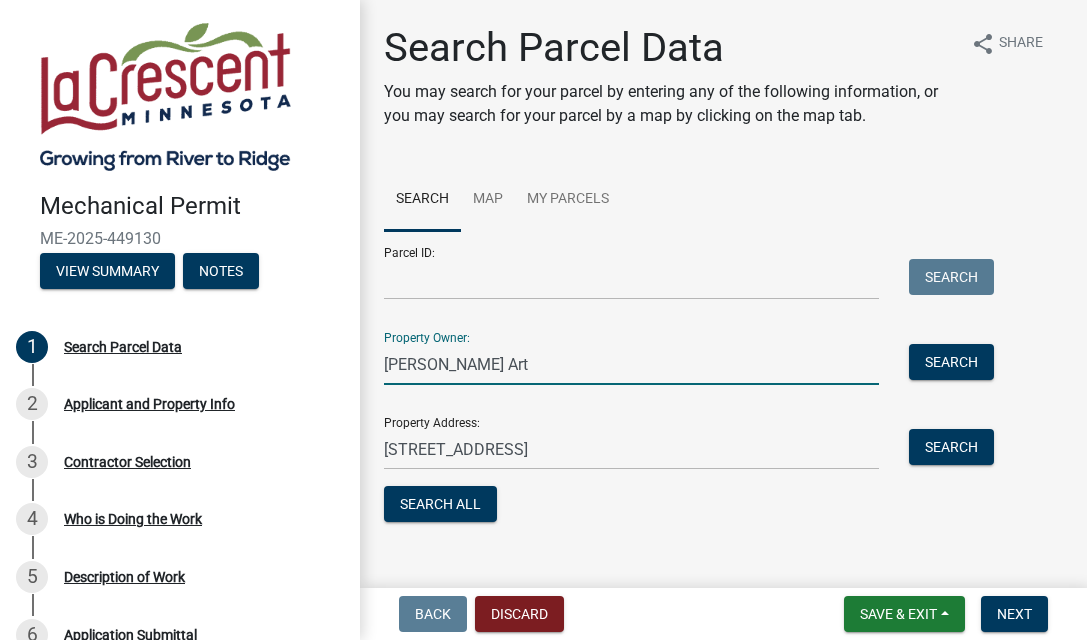 type on "[PERSON_NAME]" 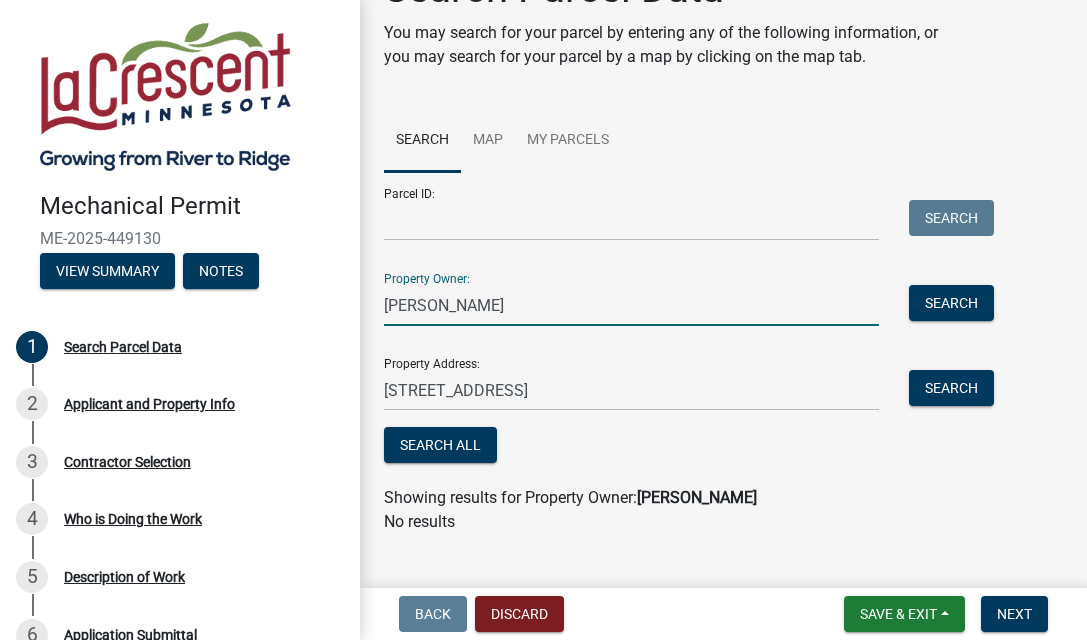 scroll, scrollTop: 91, scrollLeft: 0, axis: vertical 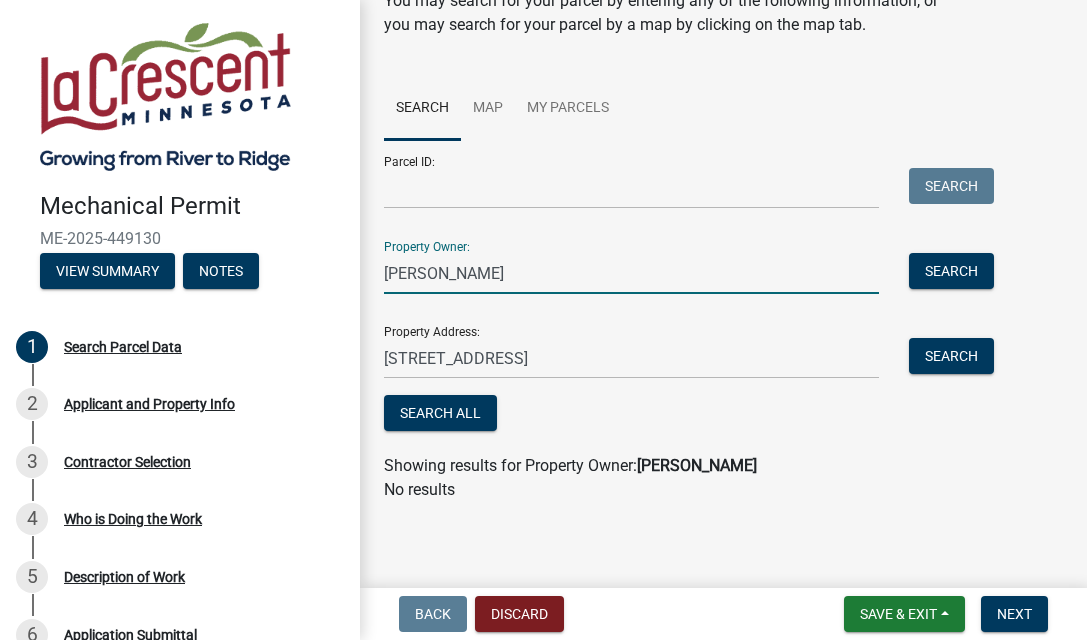 drag, startPoint x: 487, startPoint y: 281, endPoint x: 329, endPoint y: 287, distance: 158.11388 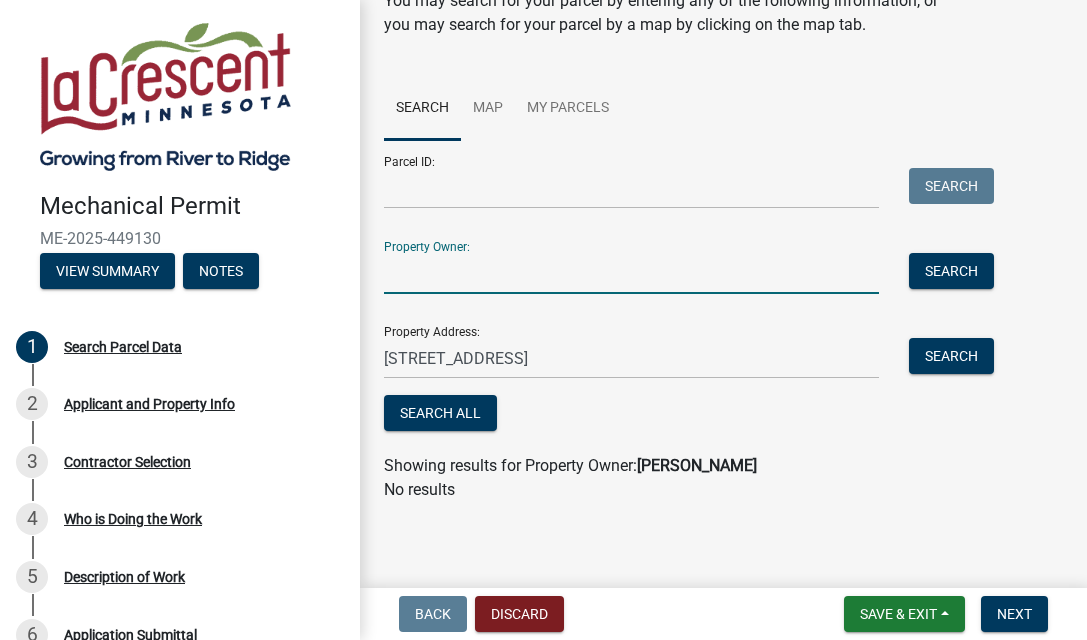 scroll, scrollTop: 34, scrollLeft: 0, axis: vertical 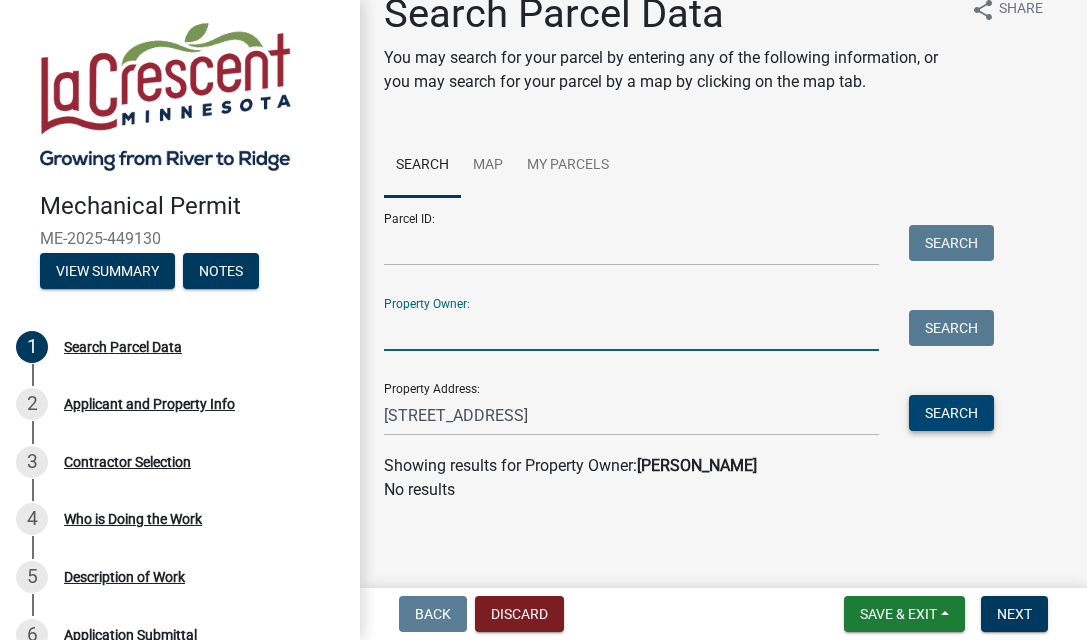 click on "Search" at bounding box center (951, 413) 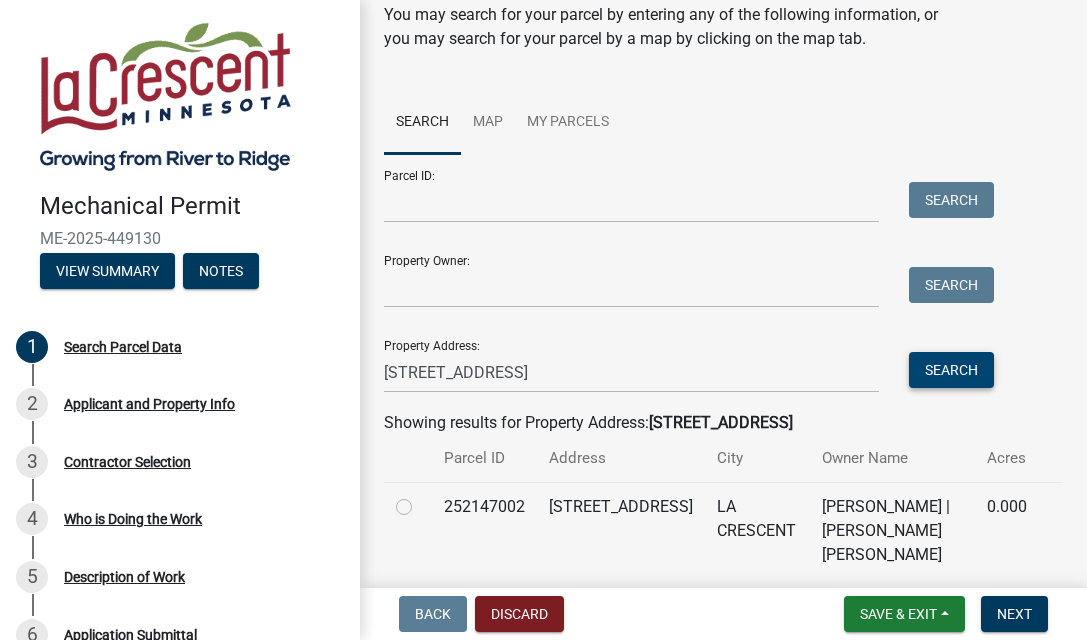 scroll, scrollTop: 154, scrollLeft: 0, axis: vertical 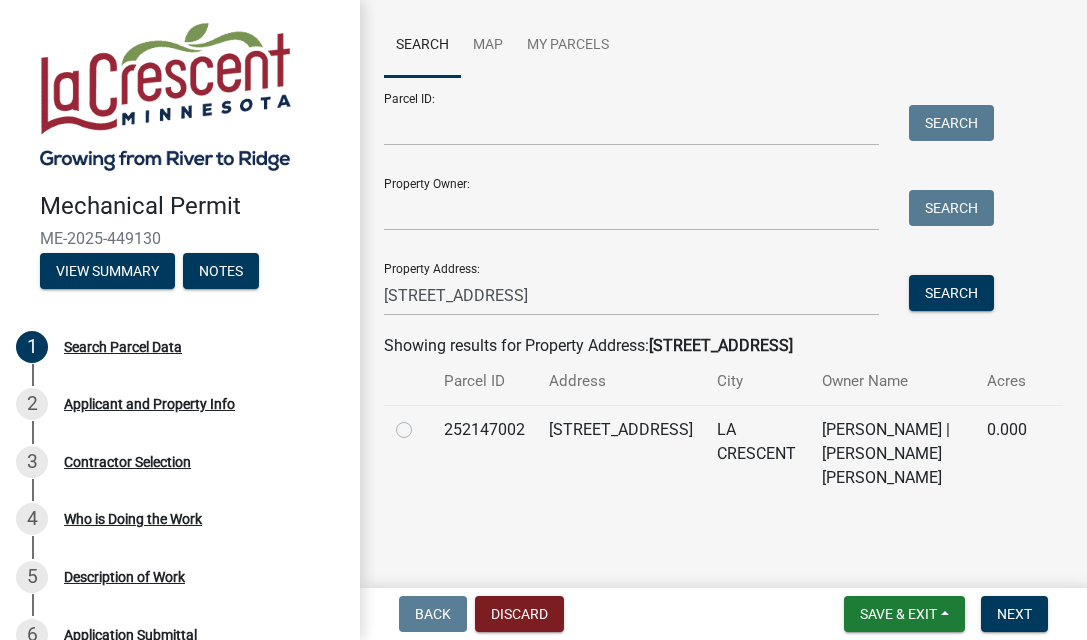 click 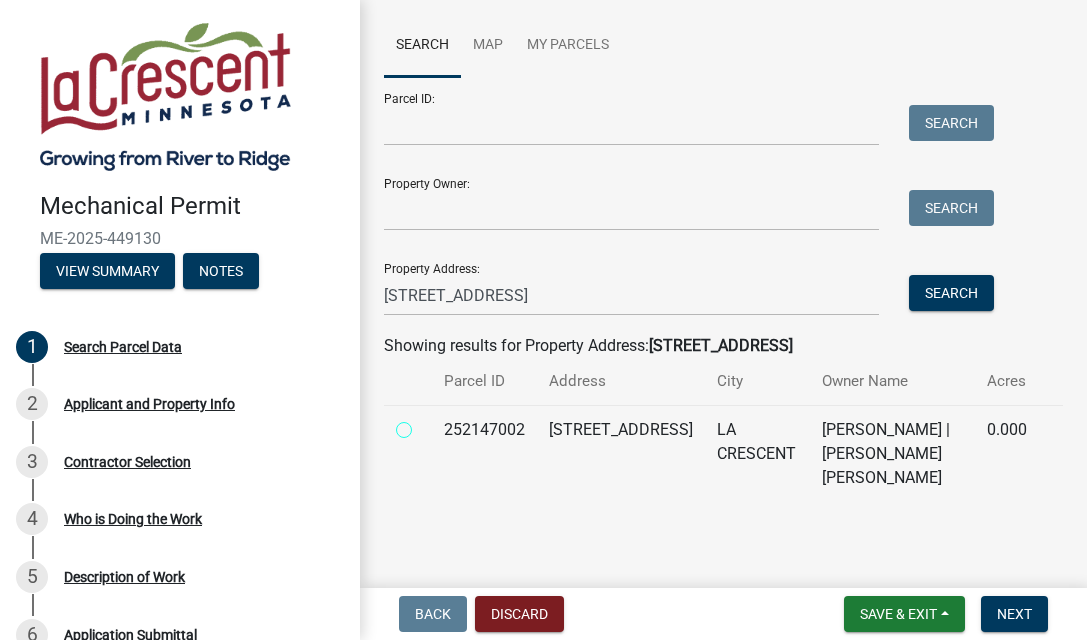 radio on "true" 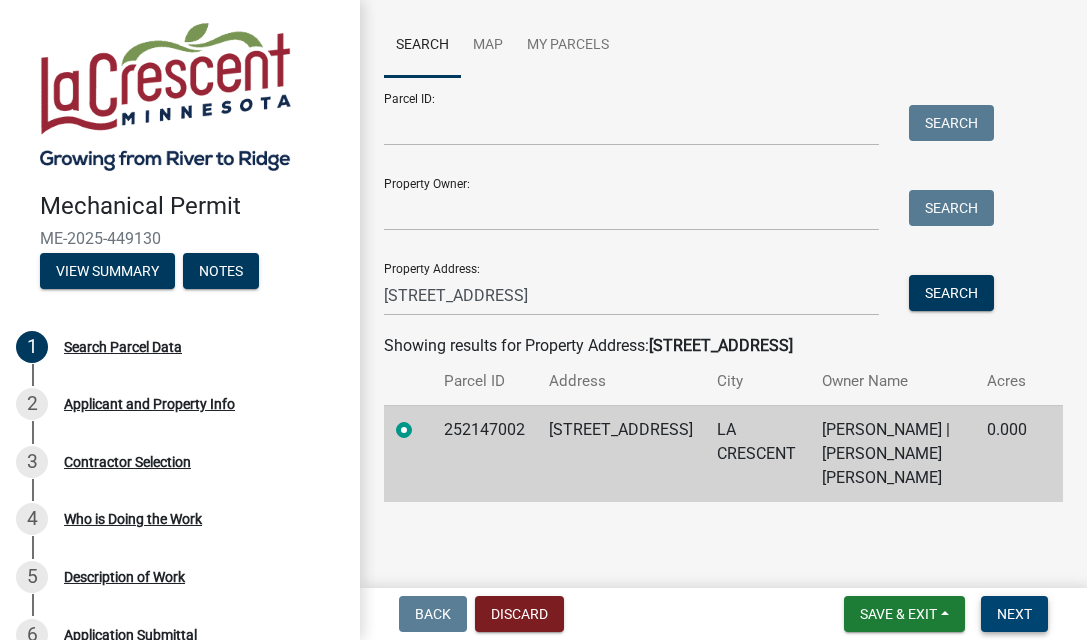 click on "Next" at bounding box center (1014, 614) 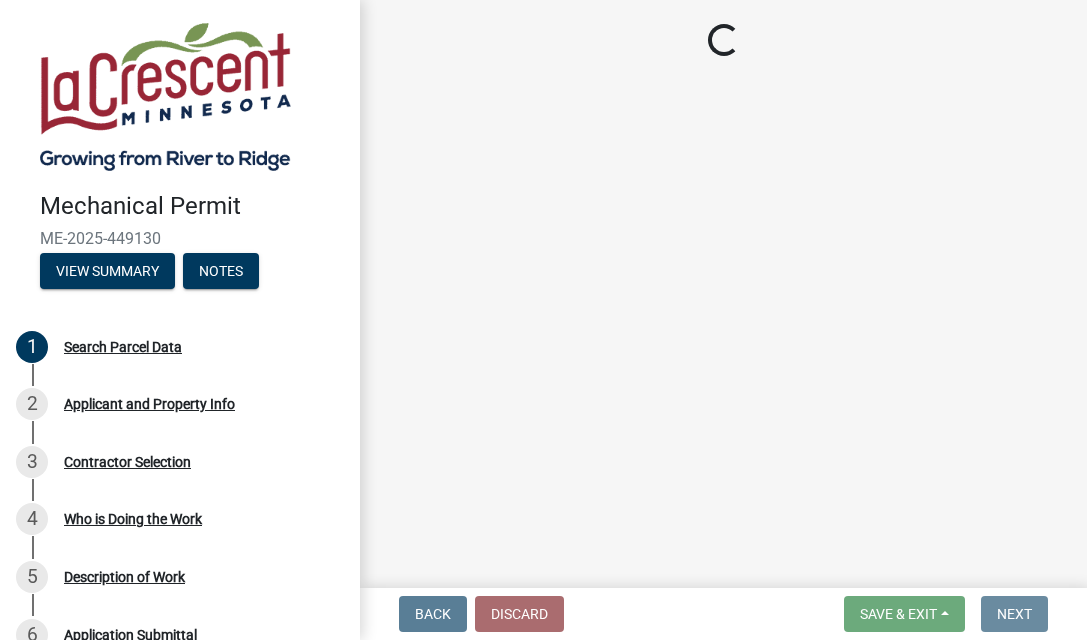 scroll, scrollTop: 0, scrollLeft: 0, axis: both 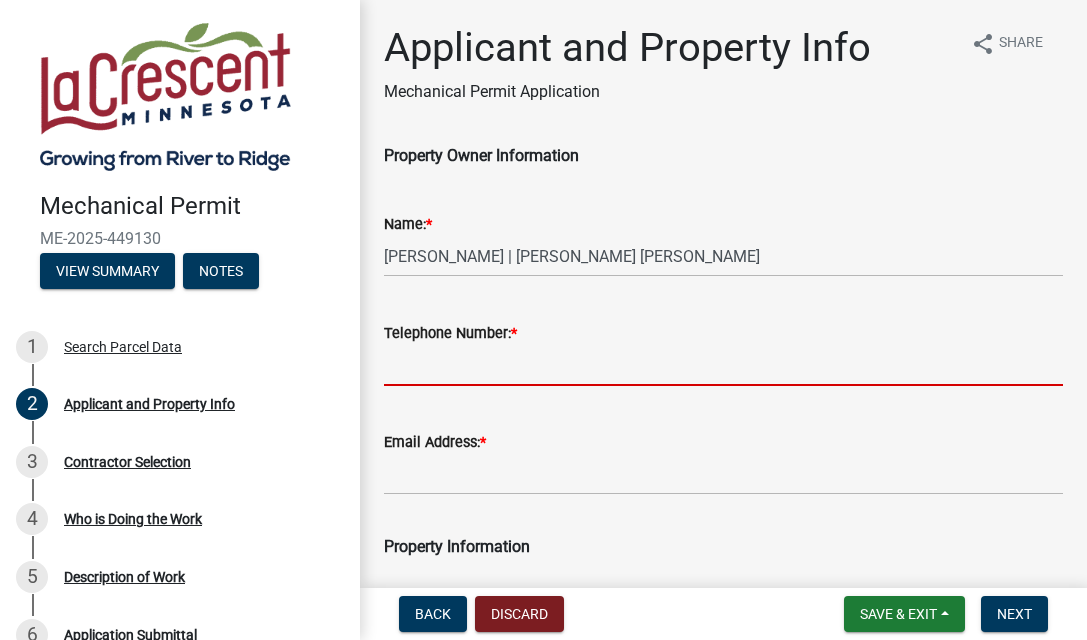 click on "Telephone Number:  *" at bounding box center (723, 365) 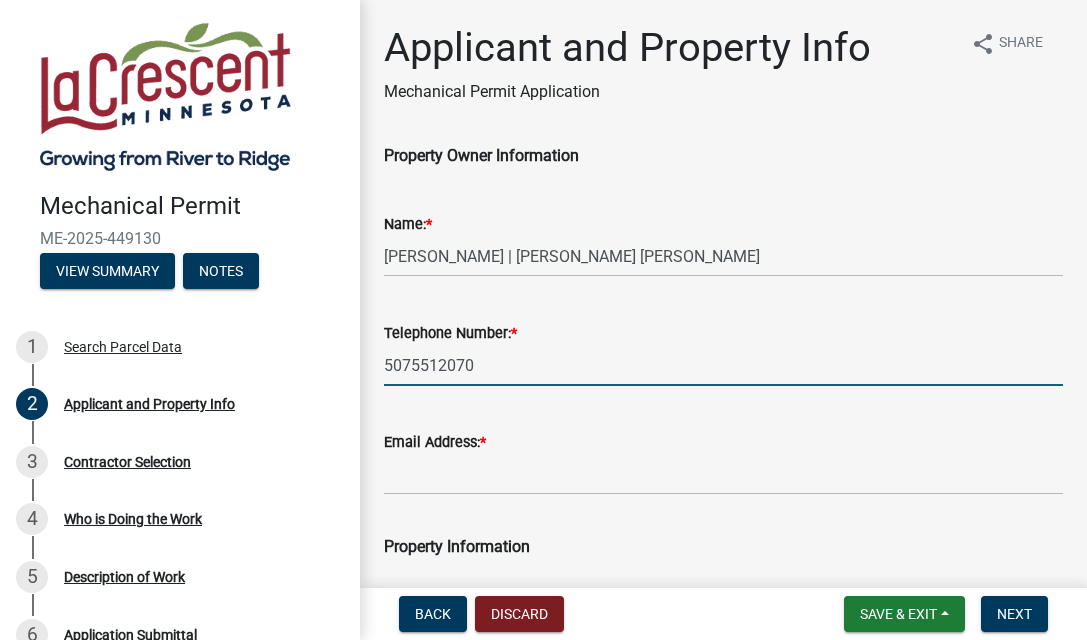 type on "5075512070" 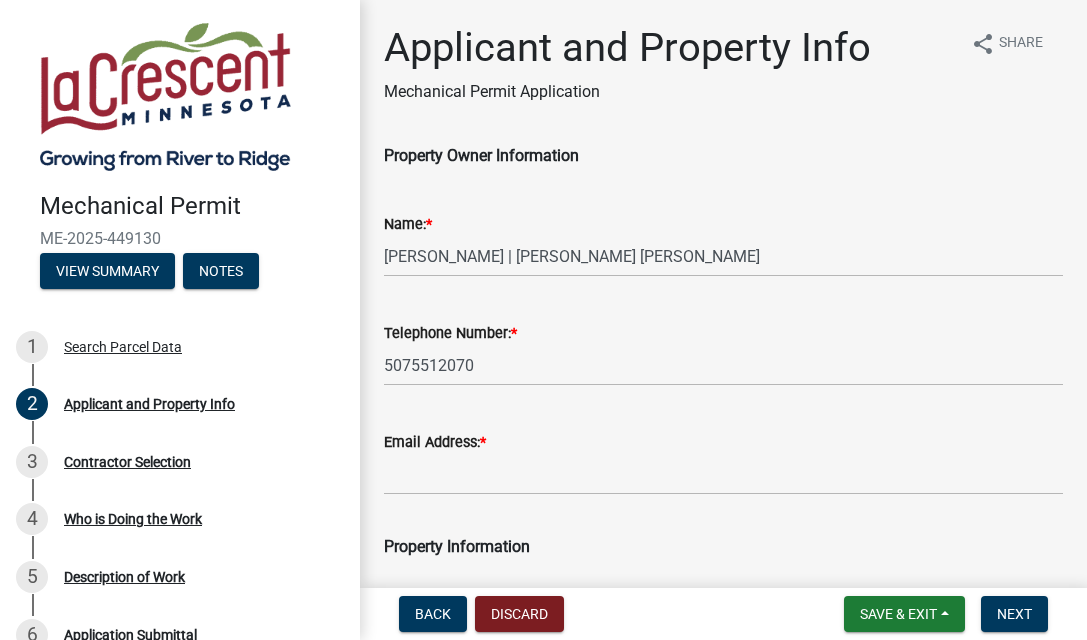 click on "Email Address:  *" 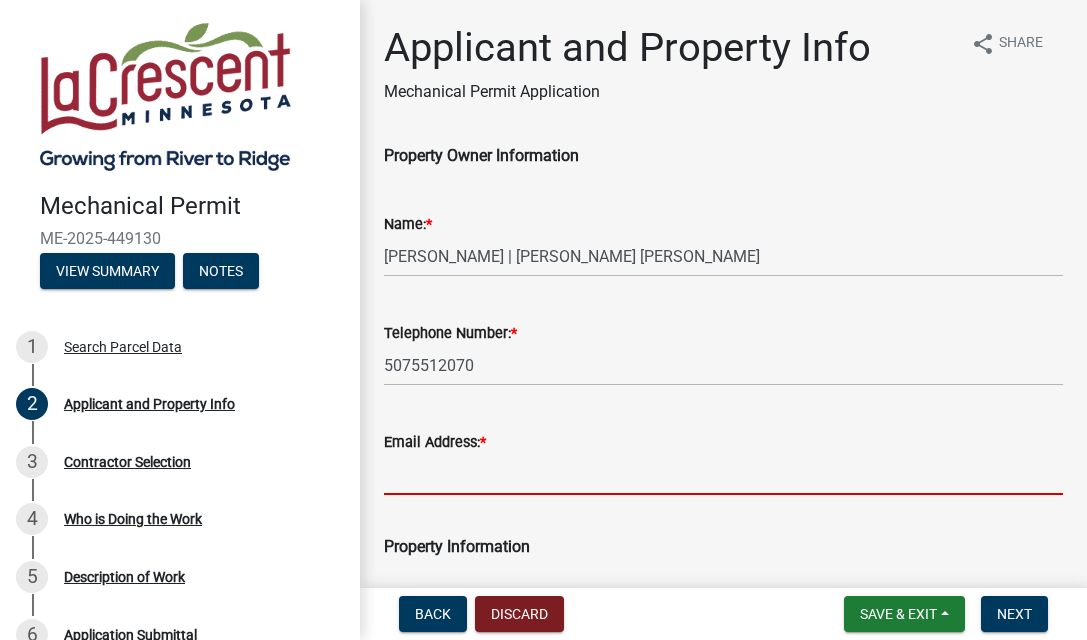 click on "Email Address:  *" at bounding box center [723, 474] 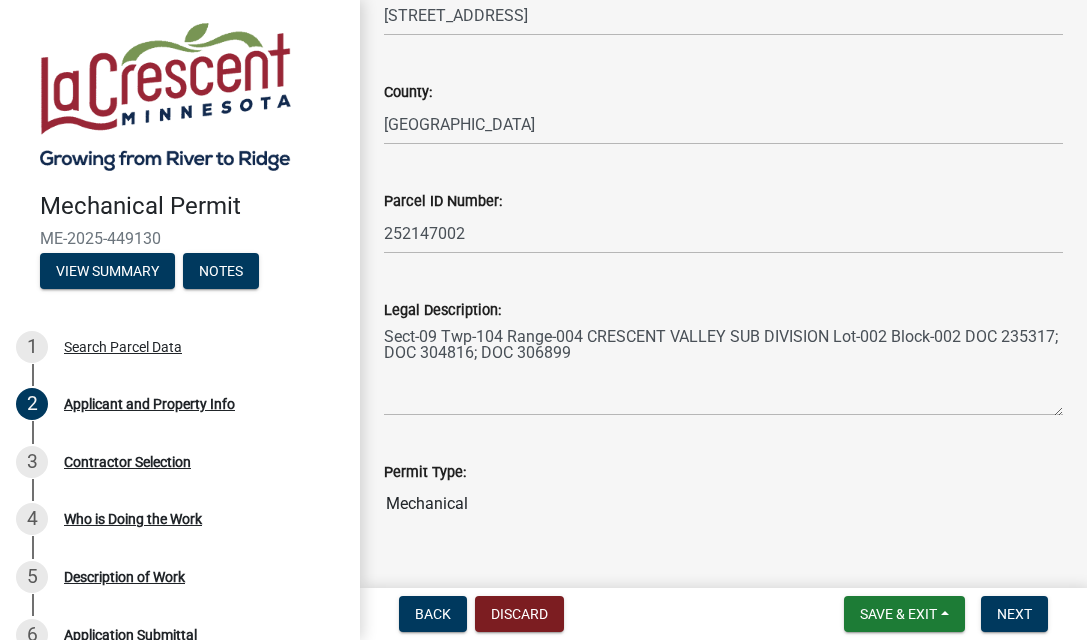 scroll, scrollTop: 672, scrollLeft: 0, axis: vertical 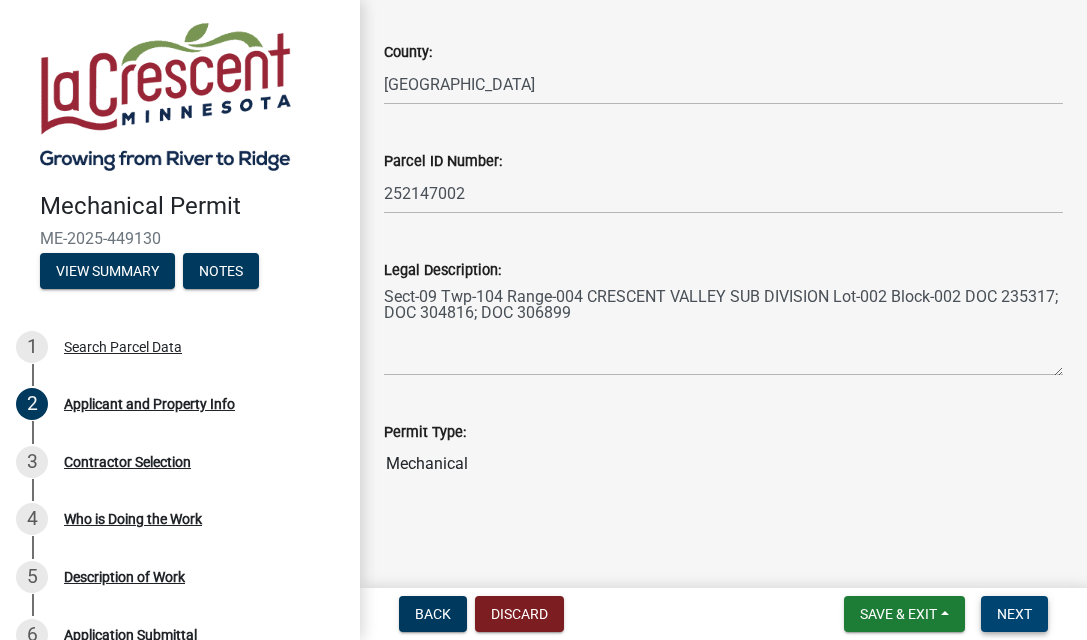 click on "Next" at bounding box center [1014, 614] 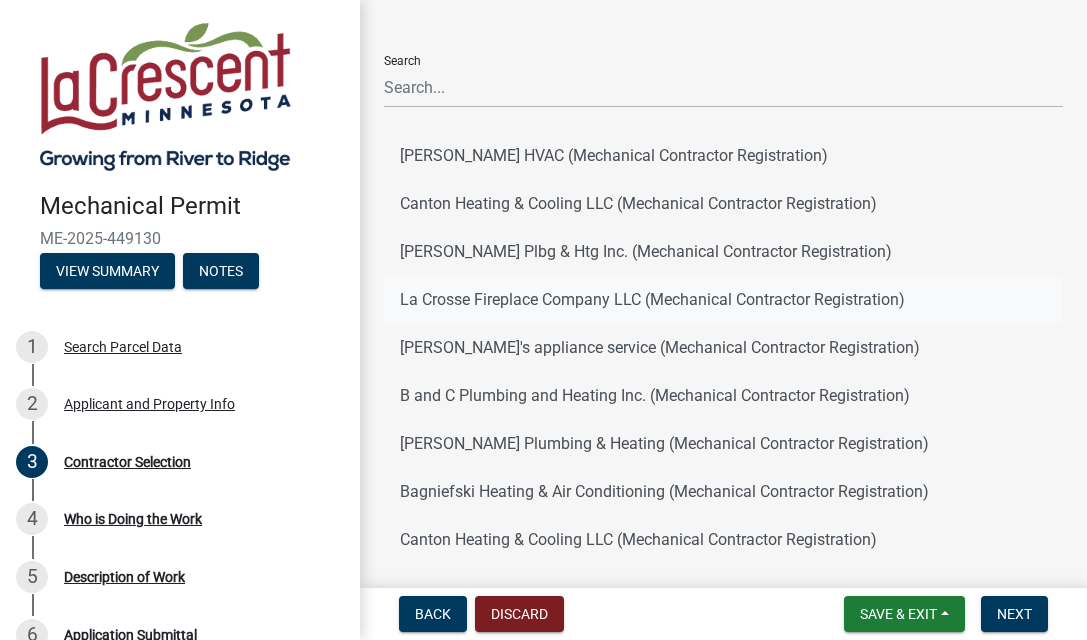 scroll, scrollTop: 200, scrollLeft: 0, axis: vertical 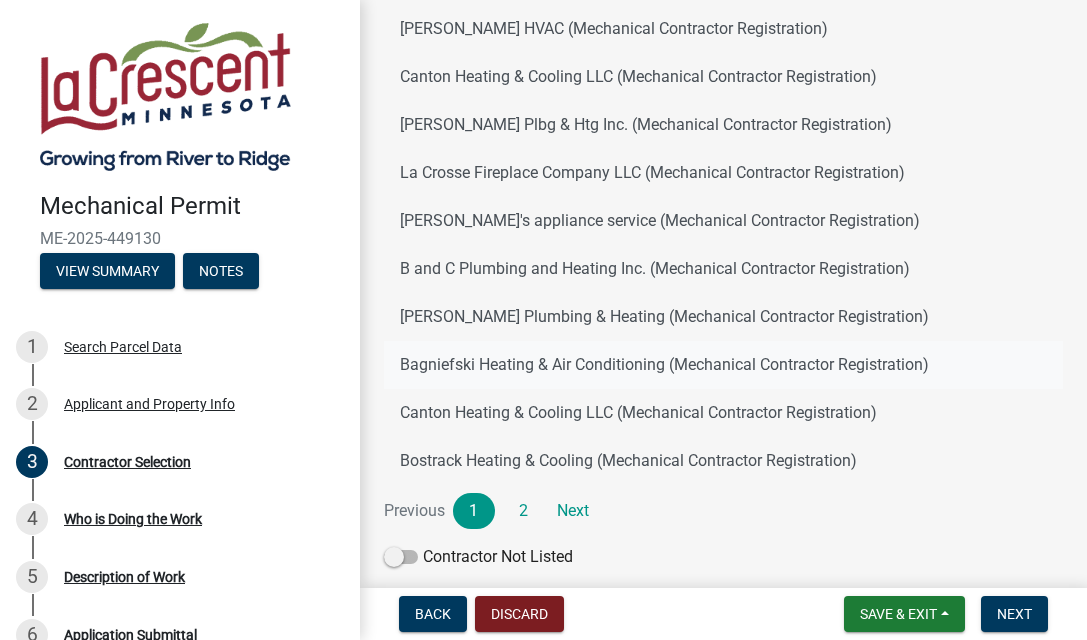 click on "Bagniefski Heating & Air Conditioning (Mechanical Contractor Registration)" 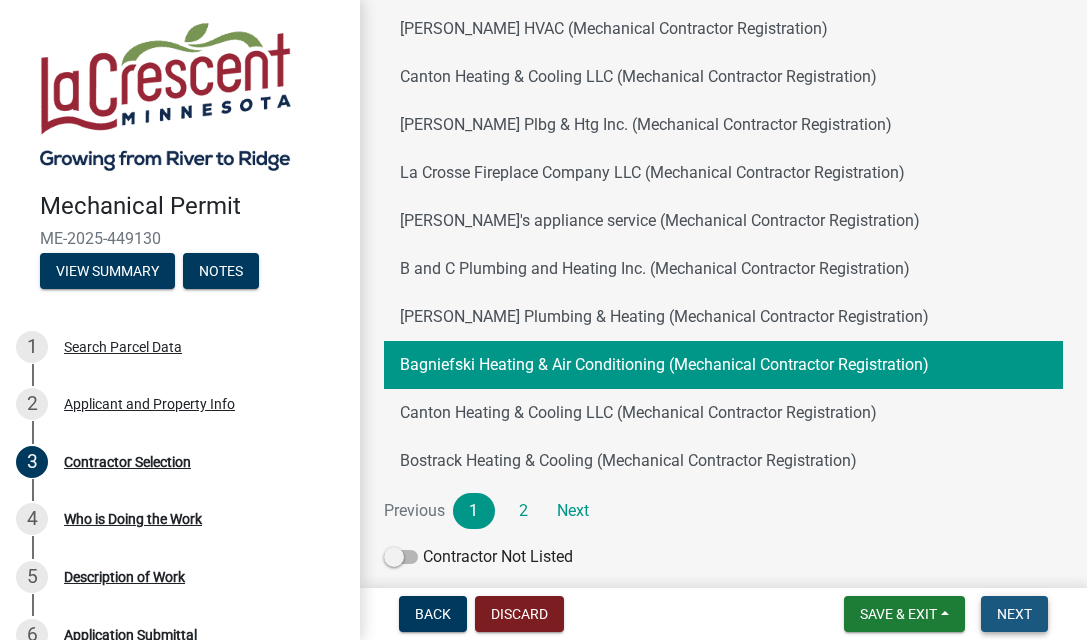 click on "Next" at bounding box center [1014, 614] 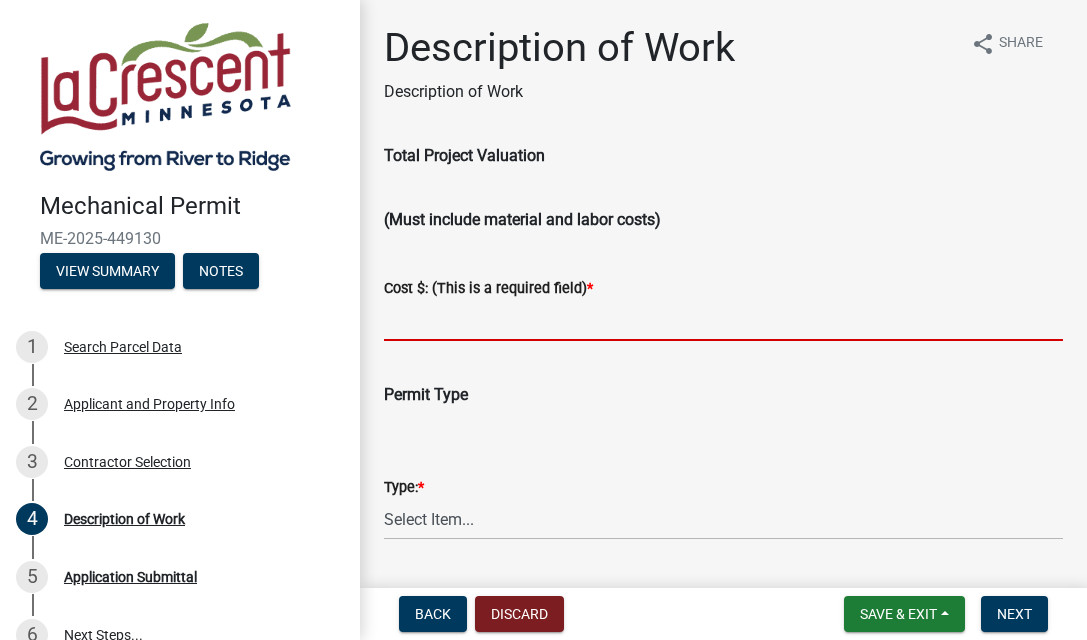 click 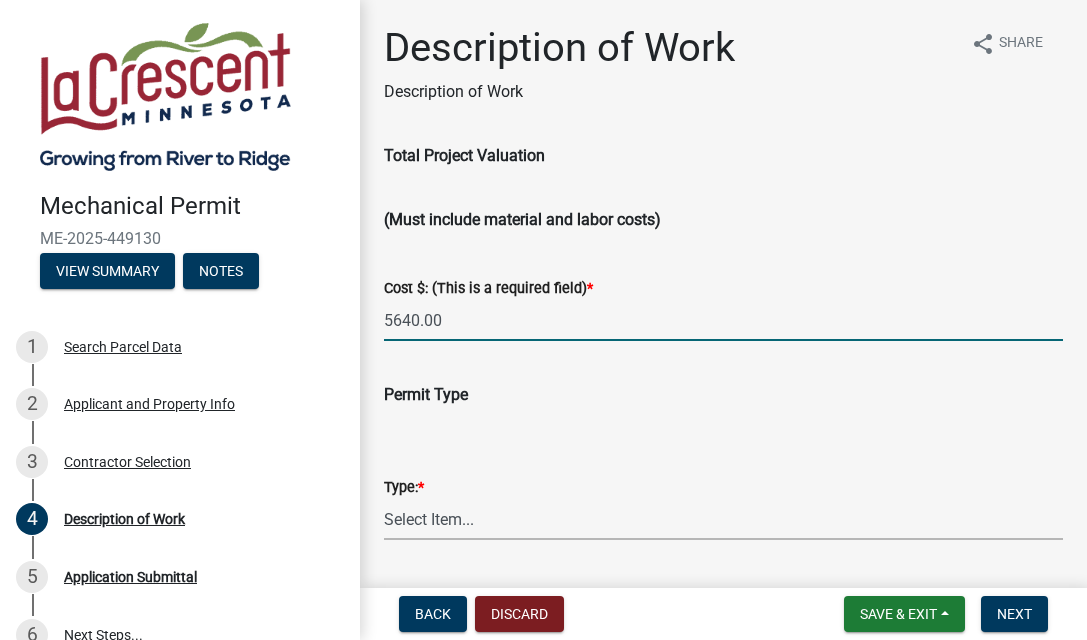 type on "5640" 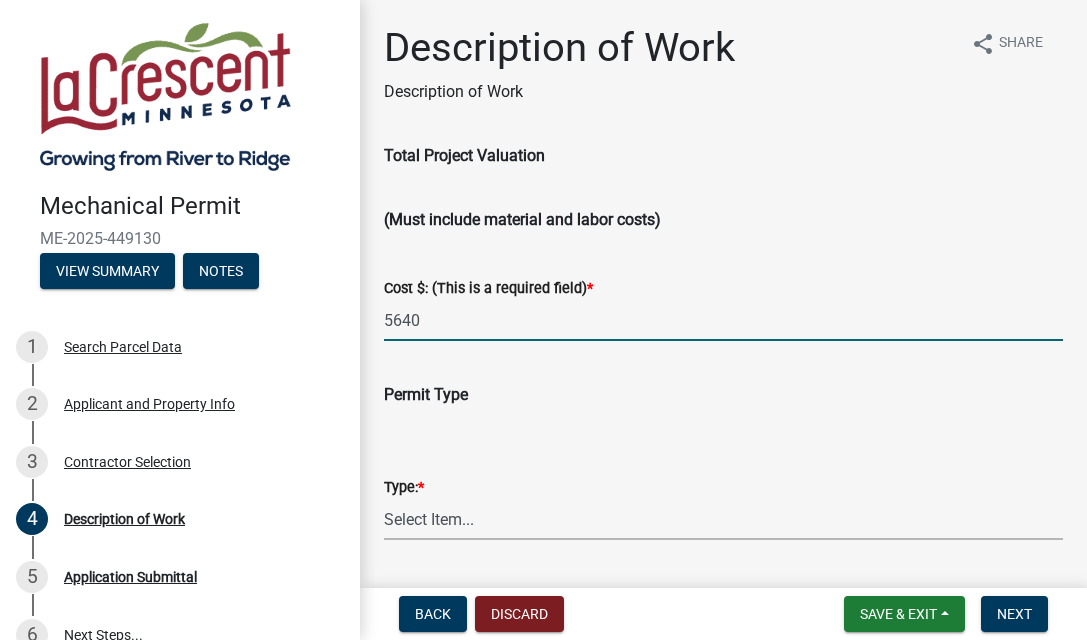 click on "Select Item...   Residential   Commercial   Other (Specify)" at bounding box center [723, 519] 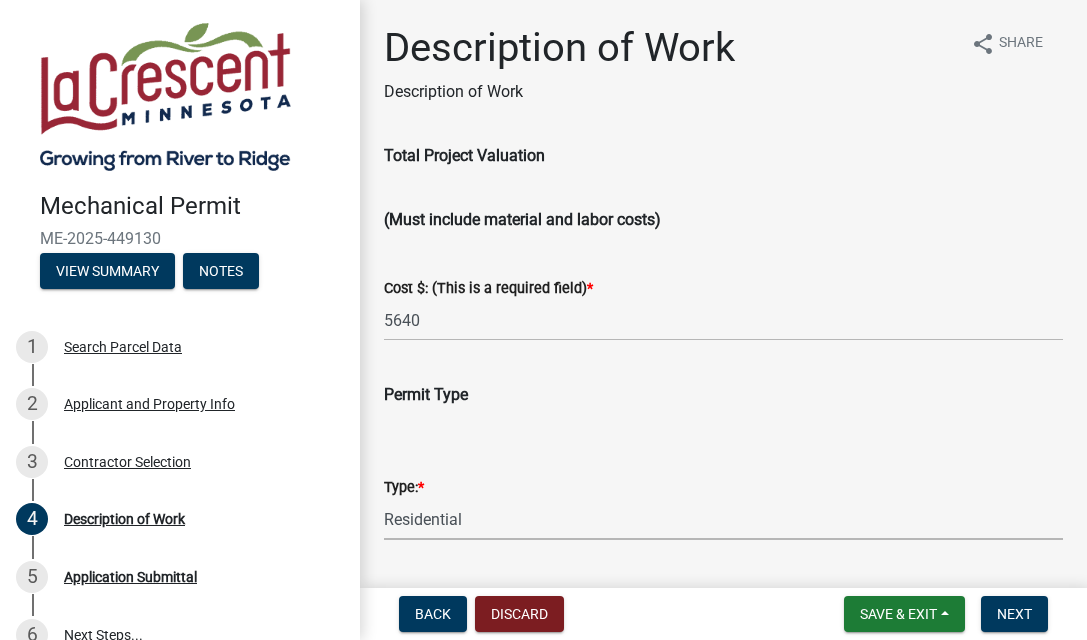 click on "Select Item...   Residential   Commercial   Other (Specify)" at bounding box center (723, 519) 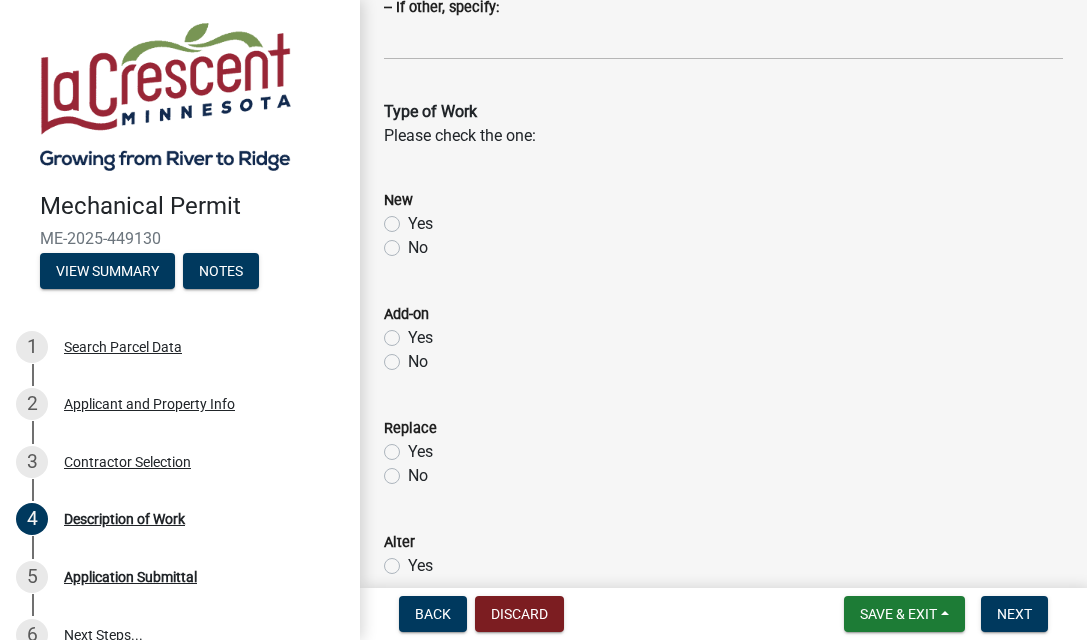 scroll, scrollTop: 600, scrollLeft: 0, axis: vertical 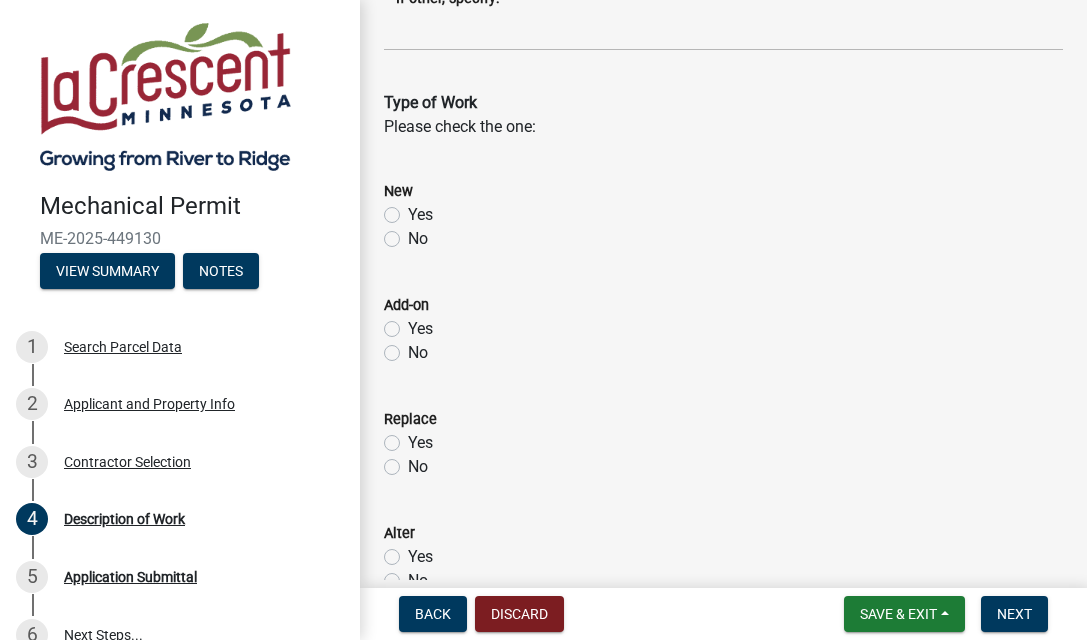 click on "Yes" 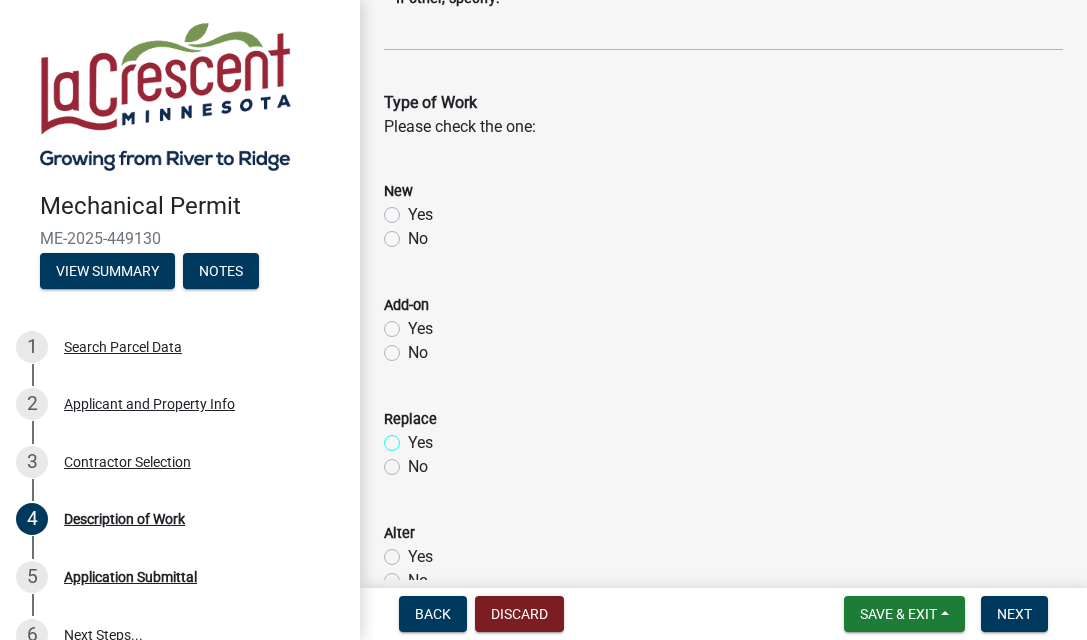 click on "Yes" at bounding box center [414, 437] 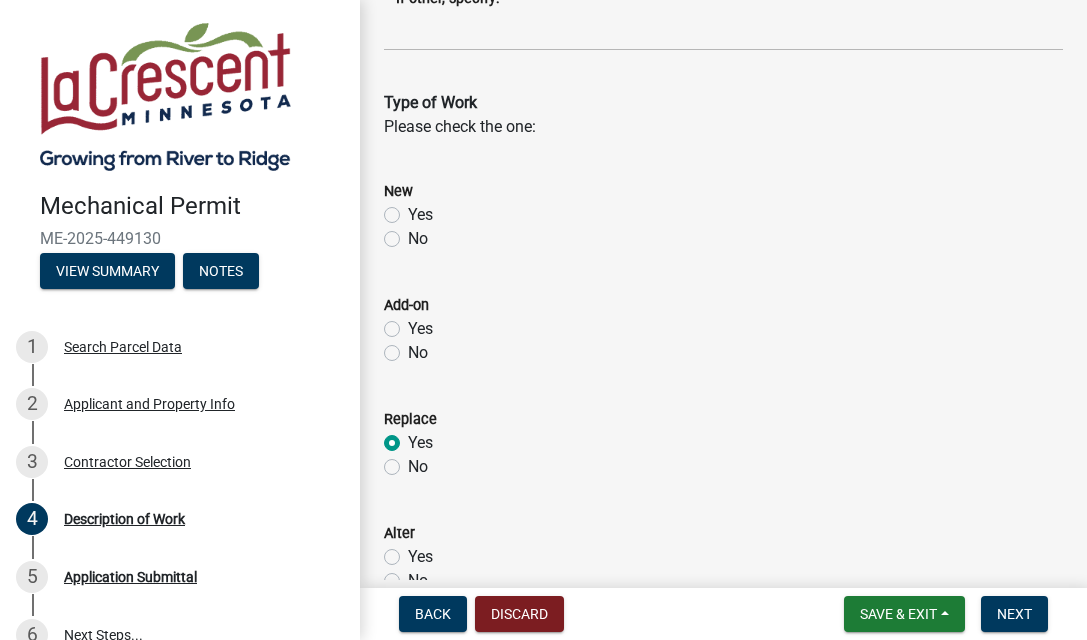 radio on "true" 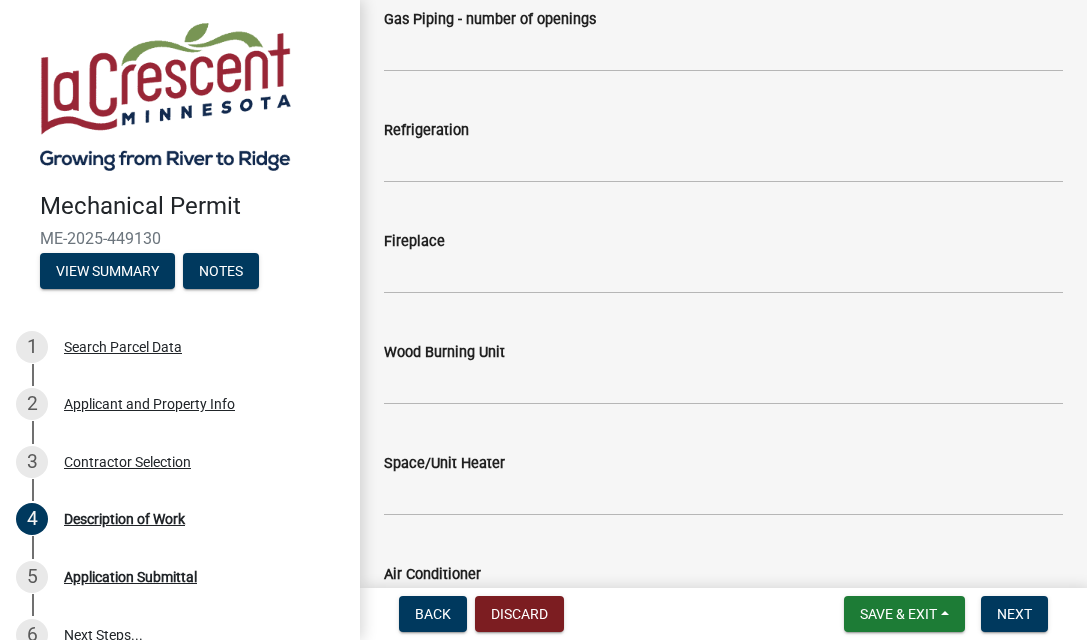 scroll, scrollTop: 2100, scrollLeft: 0, axis: vertical 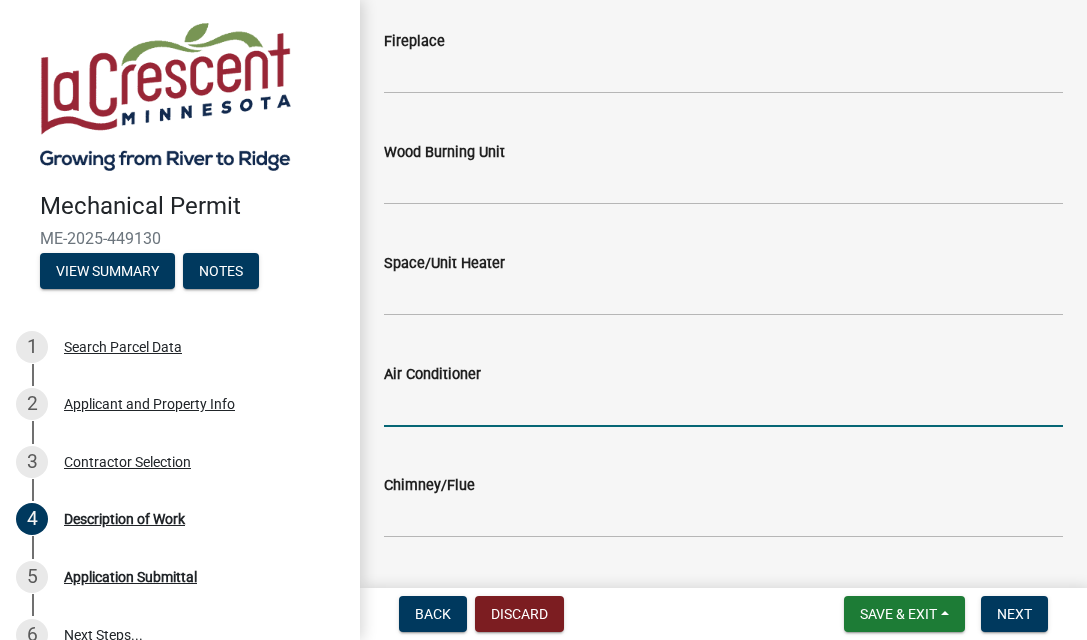 click 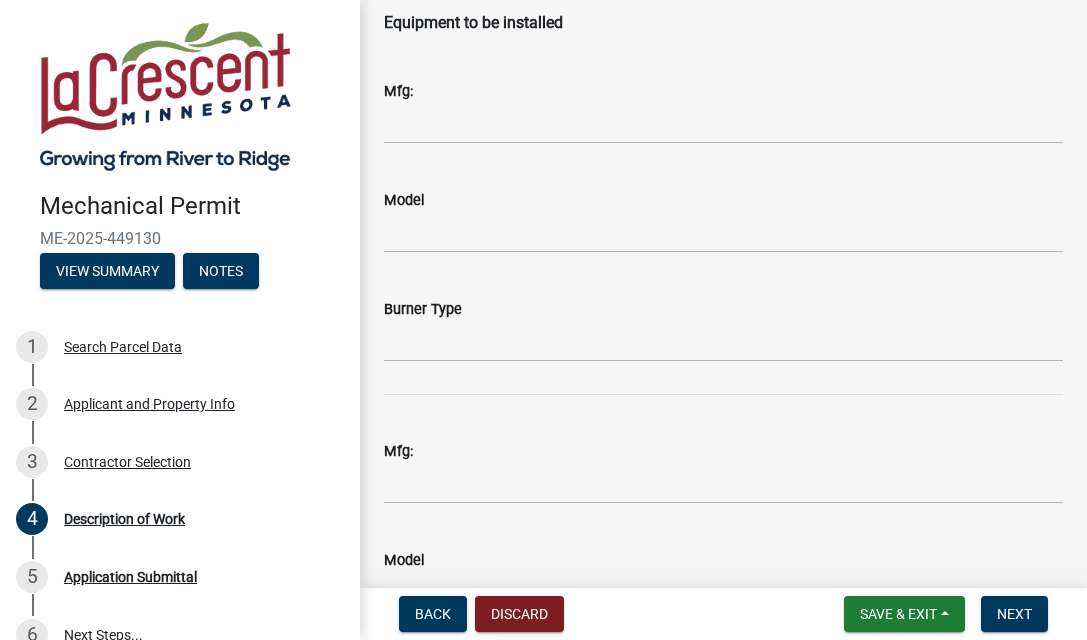 scroll, scrollTop: 3200, scrollLeft: 0, axis: vertical 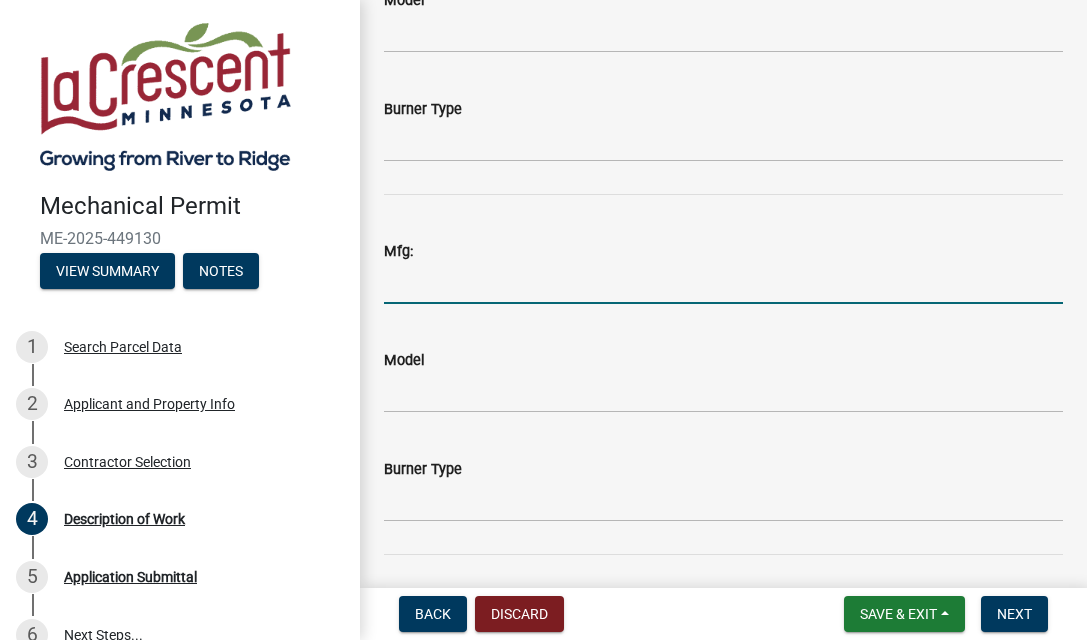 click on "Mfg:" at bounding box center (723, 283) 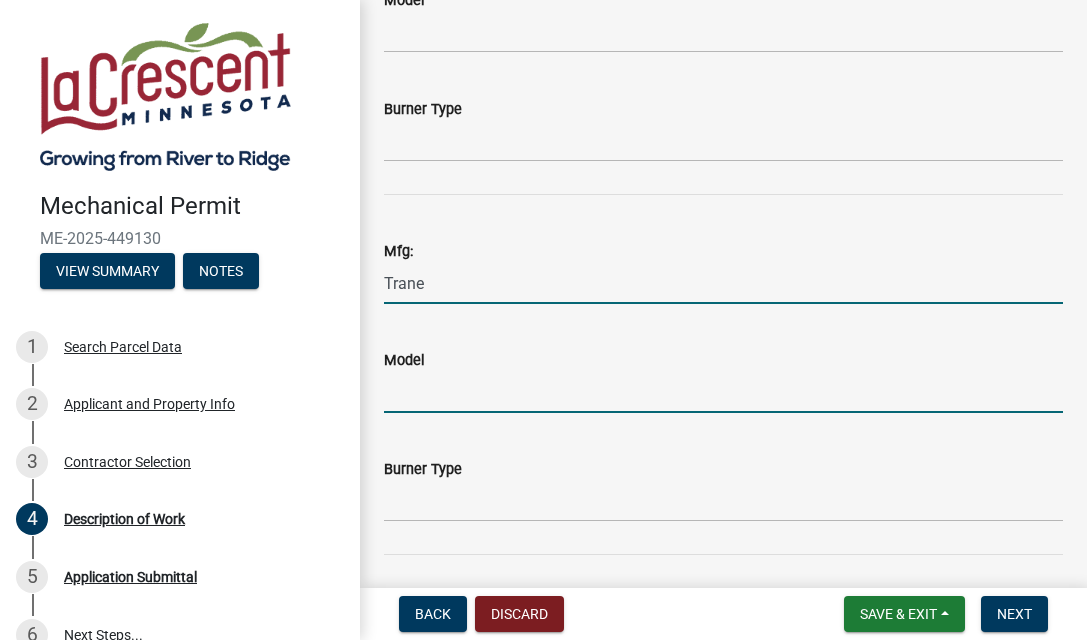 click on "Model" at bounding box center (723, 392) 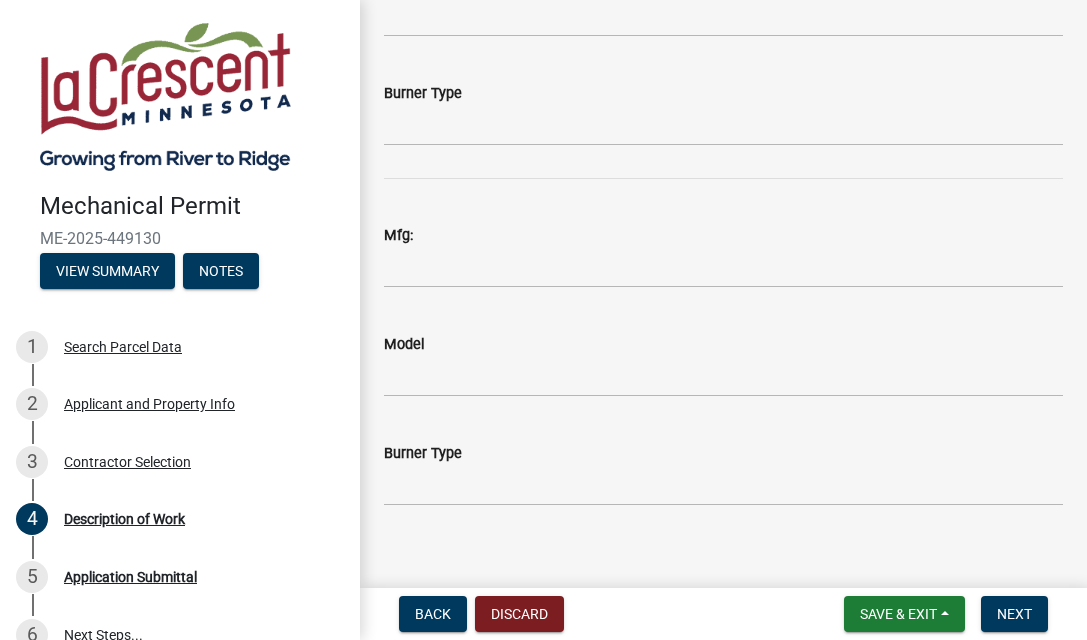scroll, scrollTop: 3956, scrollLeft: 0, axis: vertical 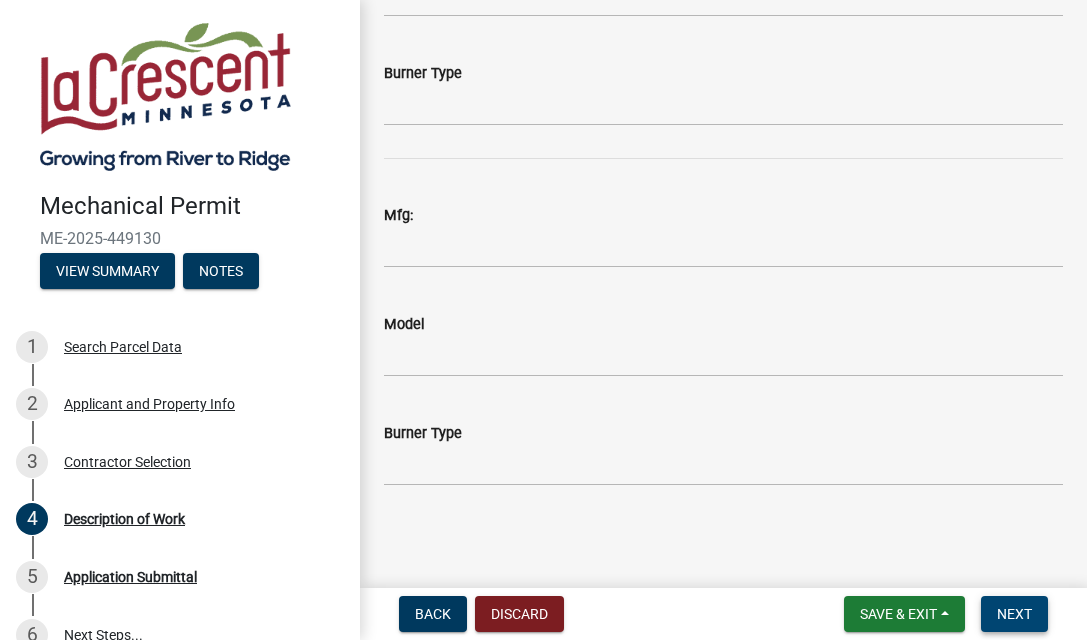type on "5TTR5030A" 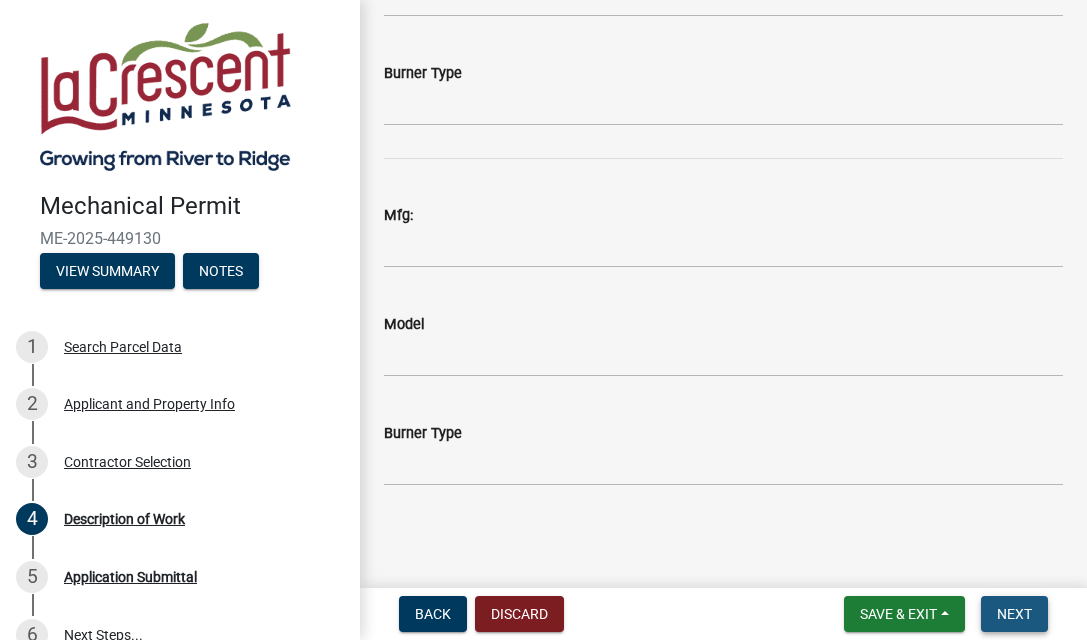 click on "Next" at bounding box center (1014, 614) 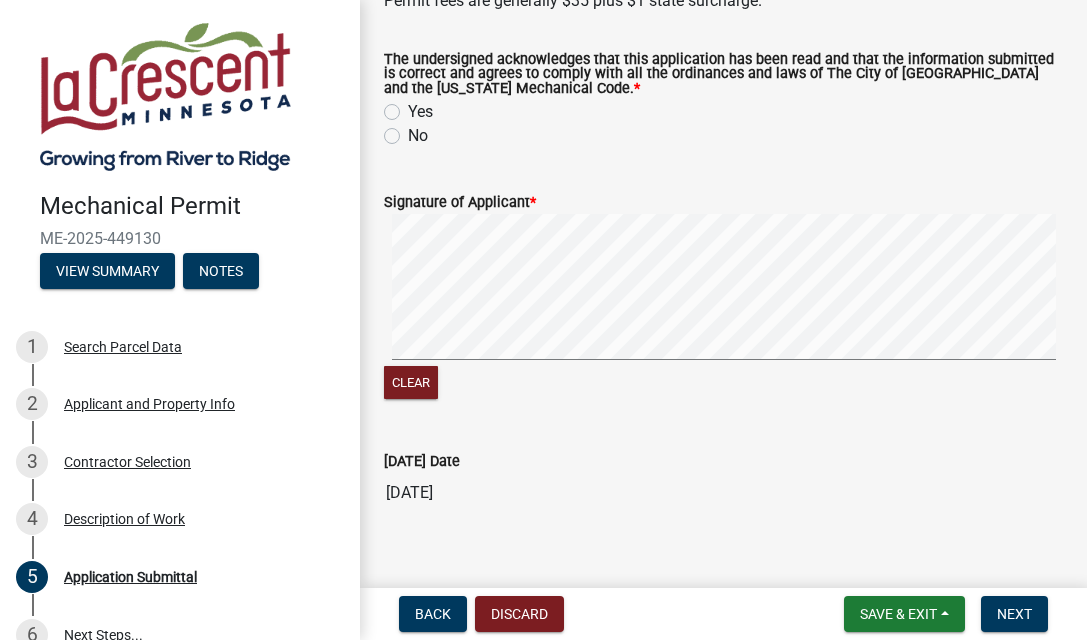 scroll, scrollTop: 435, scrollLeft: 0, axis: vertical 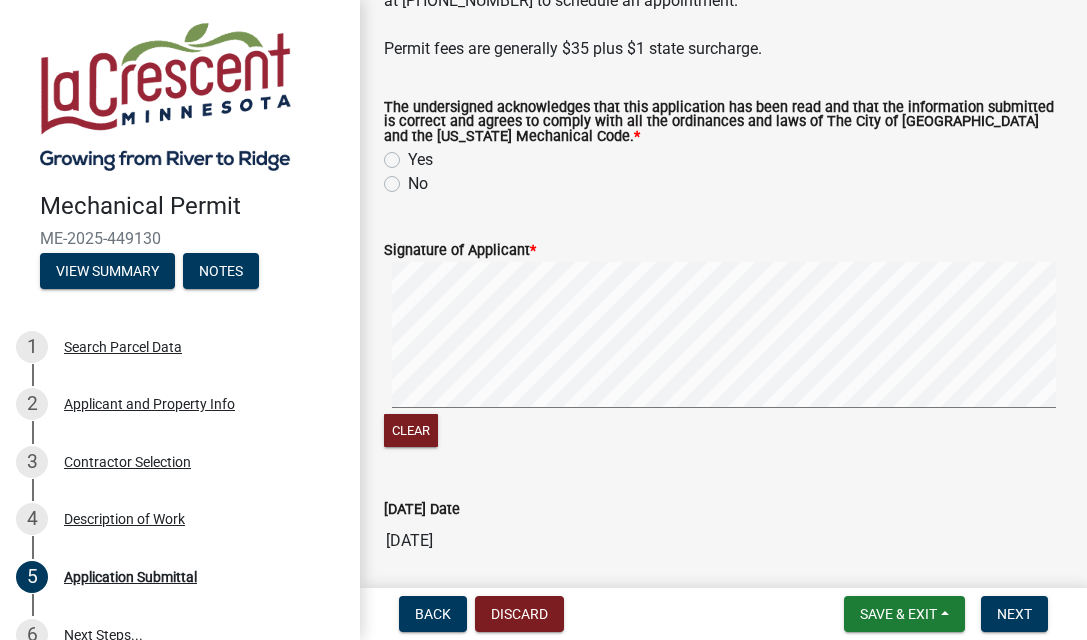 click on "Yes" 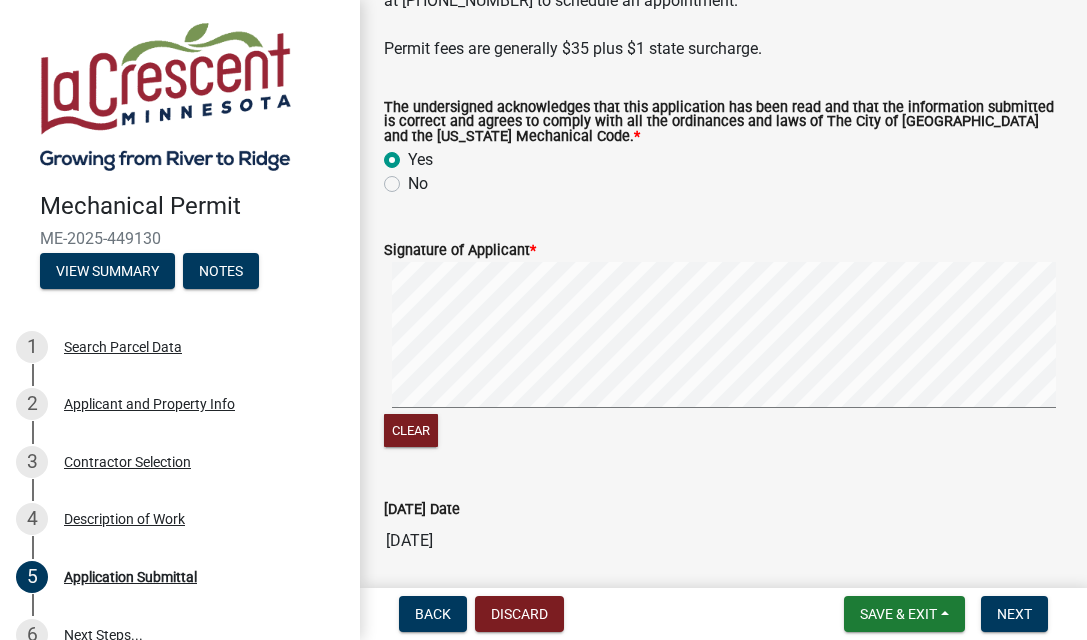 radio on "true" 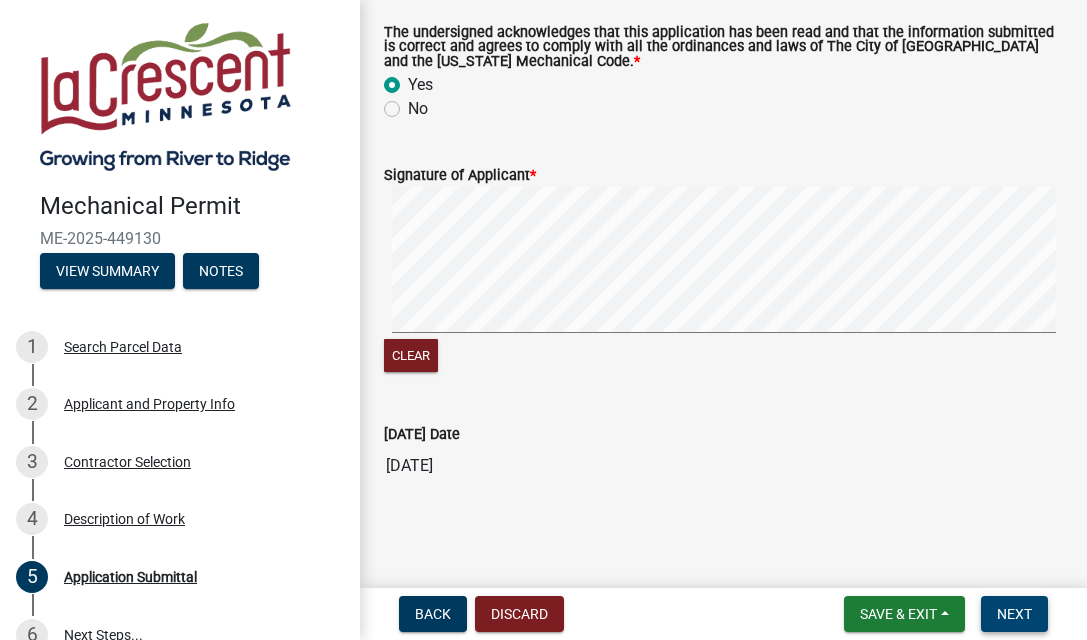 click on "Next" at bounding box center (1014, 614) 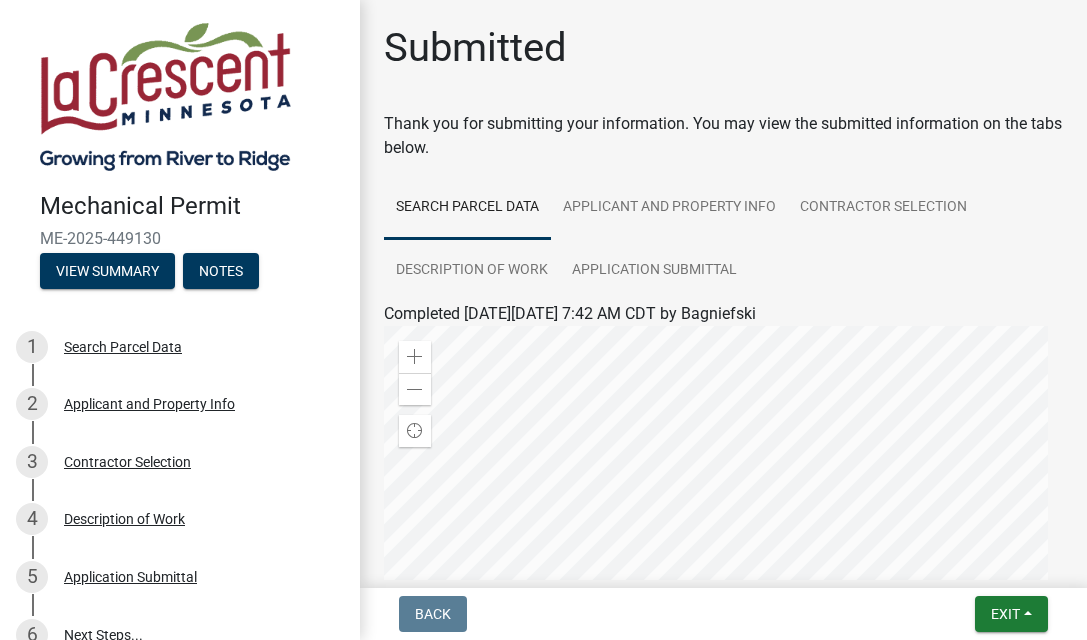 scroll, scrollTop: 400, scrollLeft: 0, axis: vertical 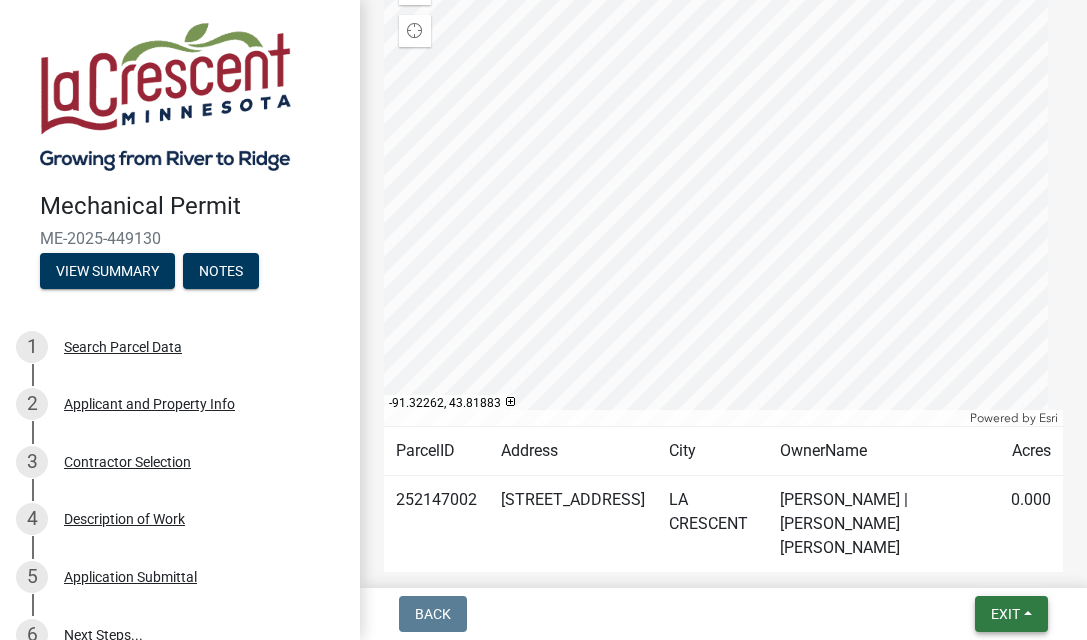 click on "Exit" at bounding box center (1005, 614) 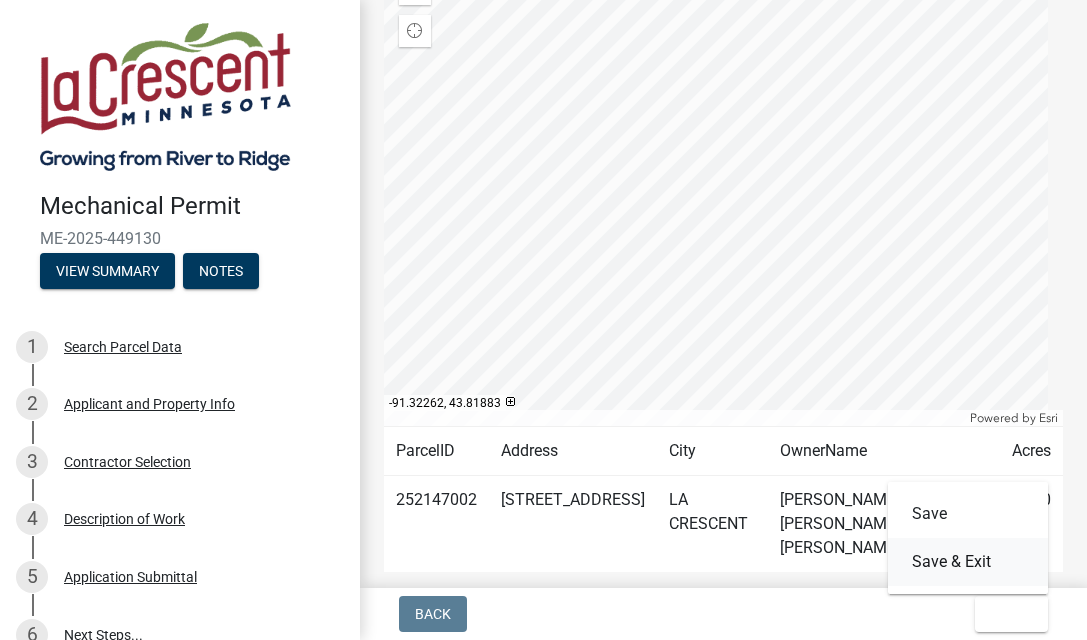 click on "Save & Exit" at bounding box center (968, 562) 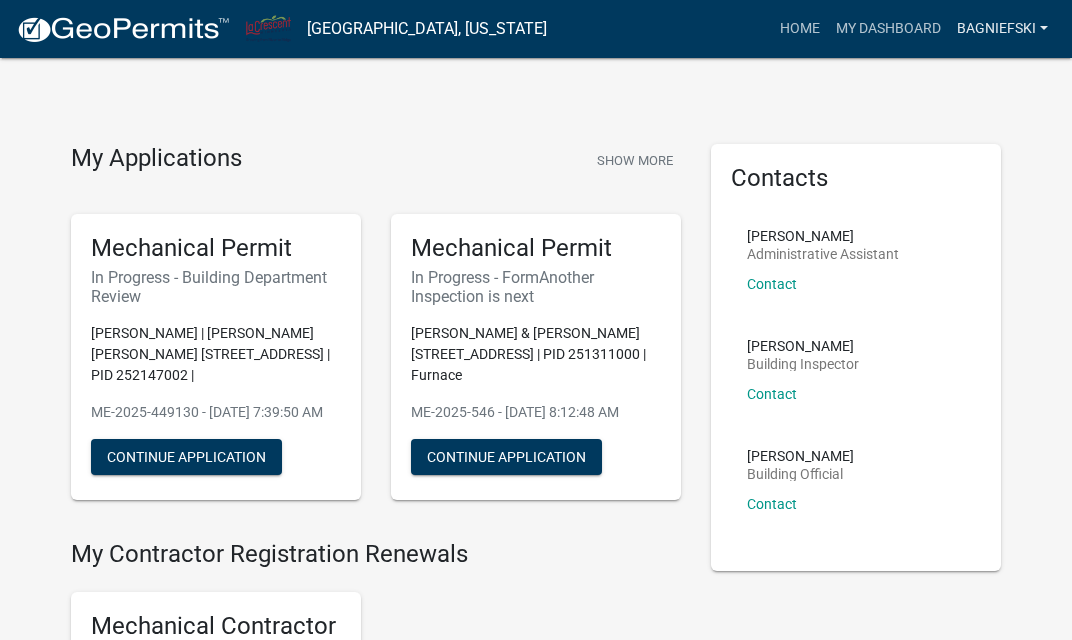 click on "Bagniefski" at bounding box center (1002, 29) 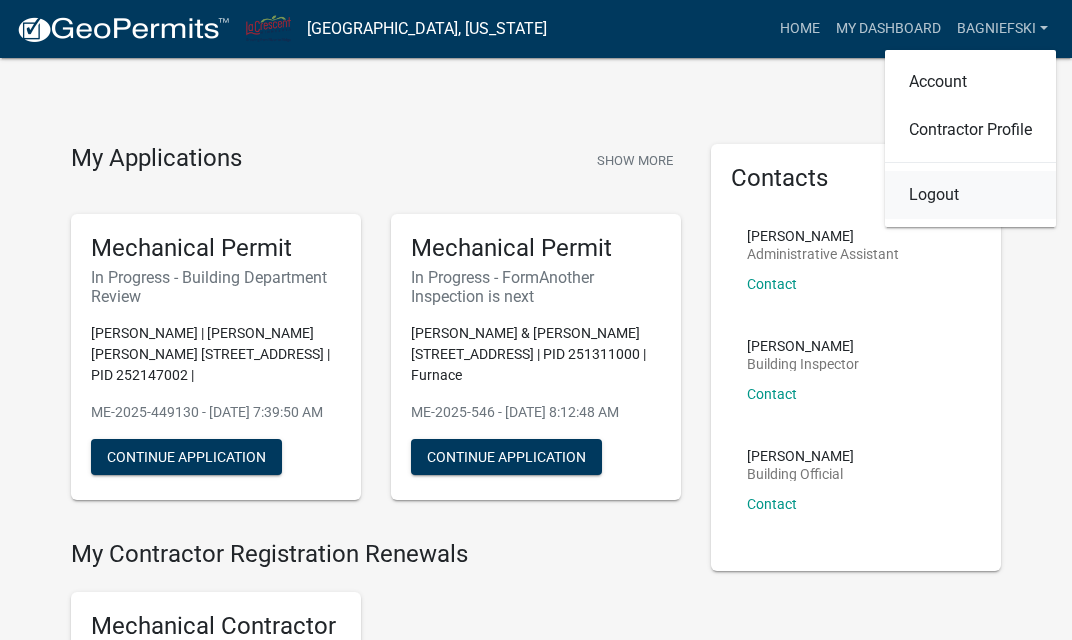 click on "Logout" at bounding box center [970, 195] 